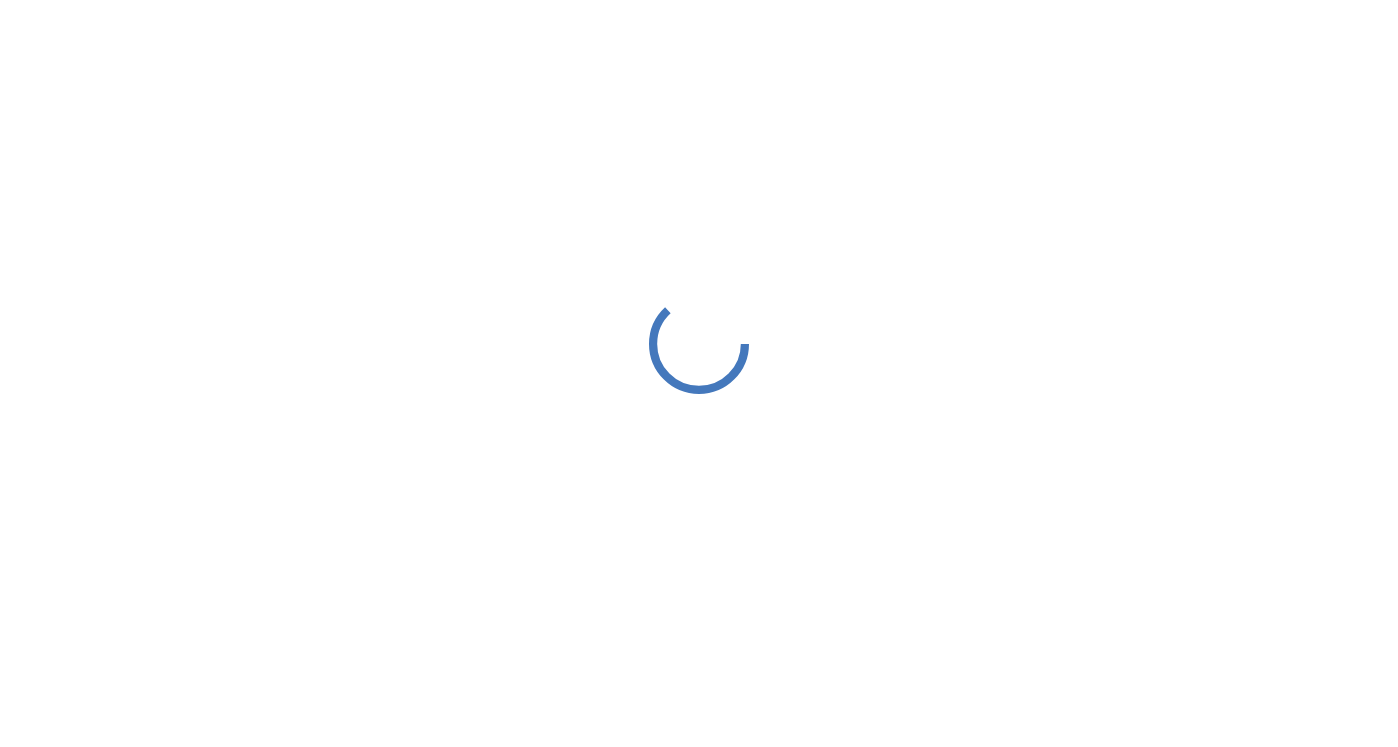 scroll, scrollTop: 0, scrollLeft: 0, axis: both 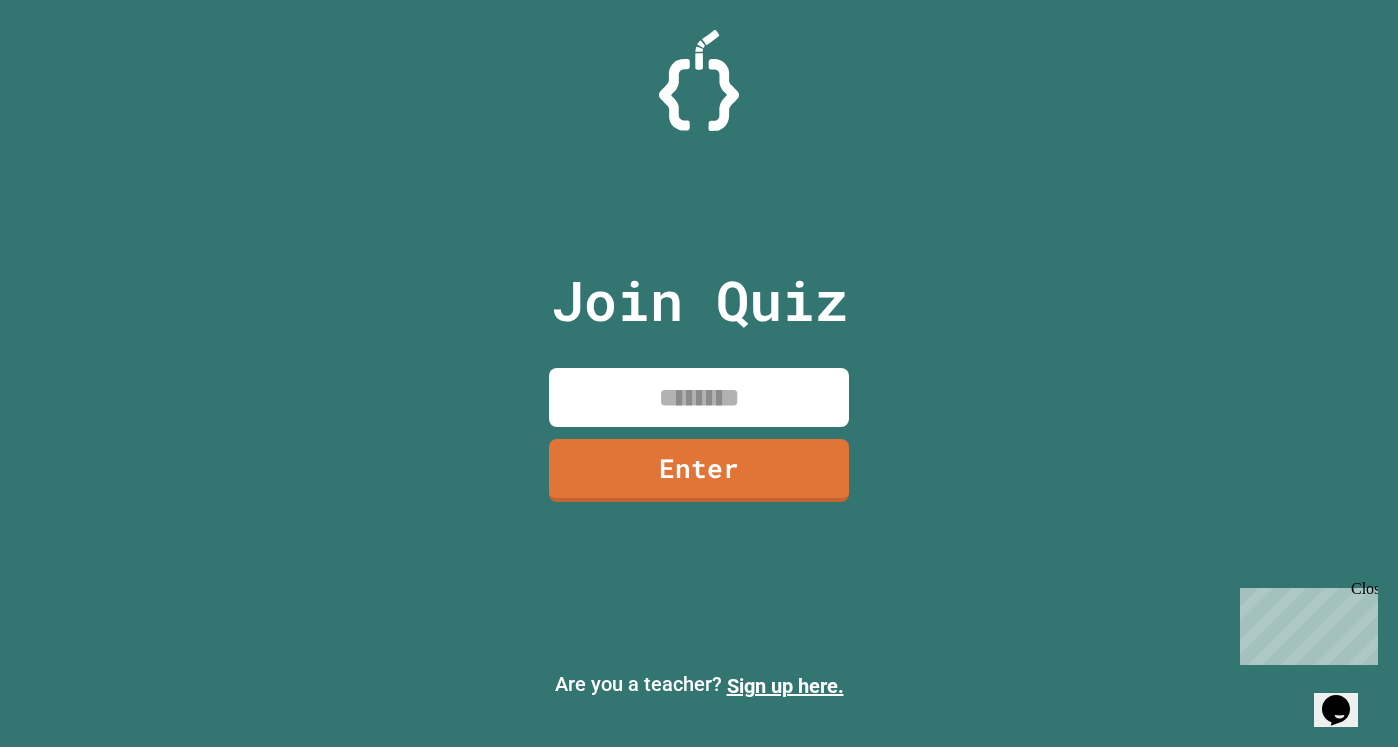 click at bounding box center (699, 397) 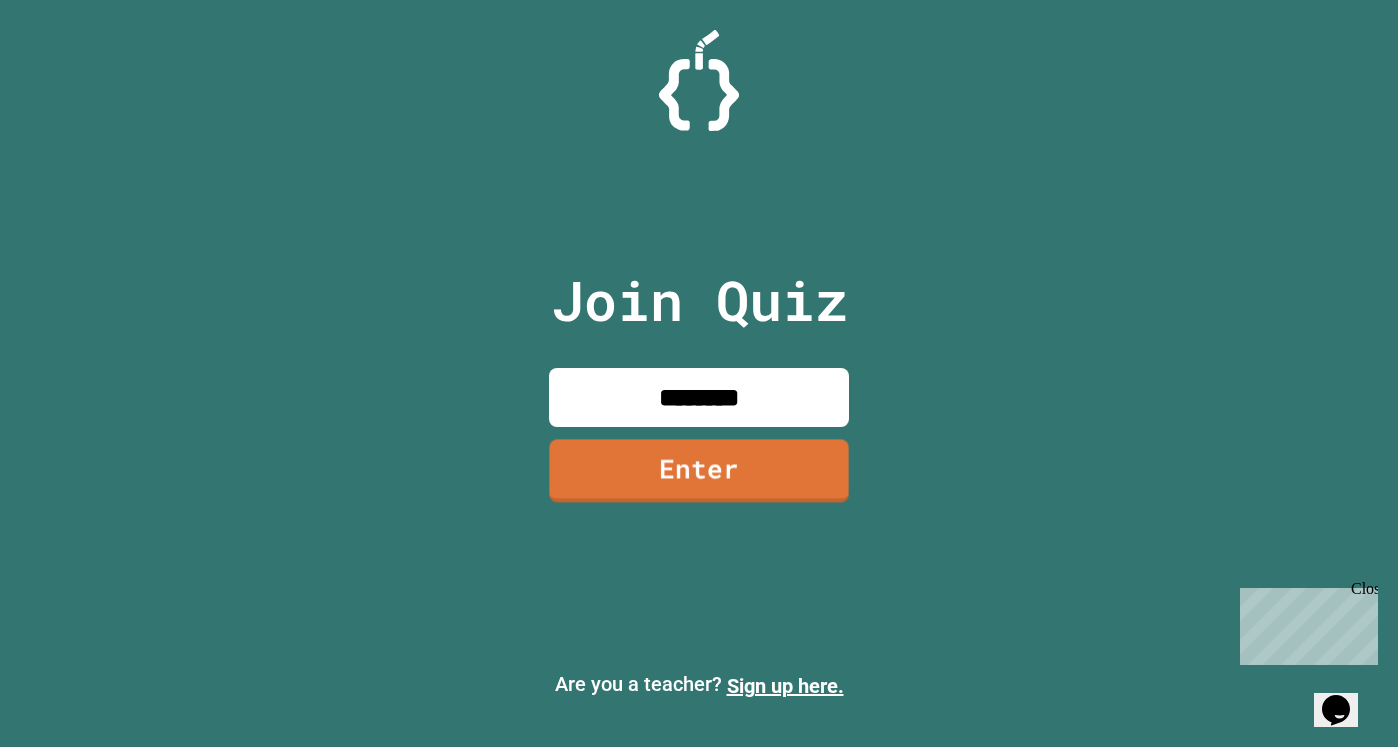 type on "********" 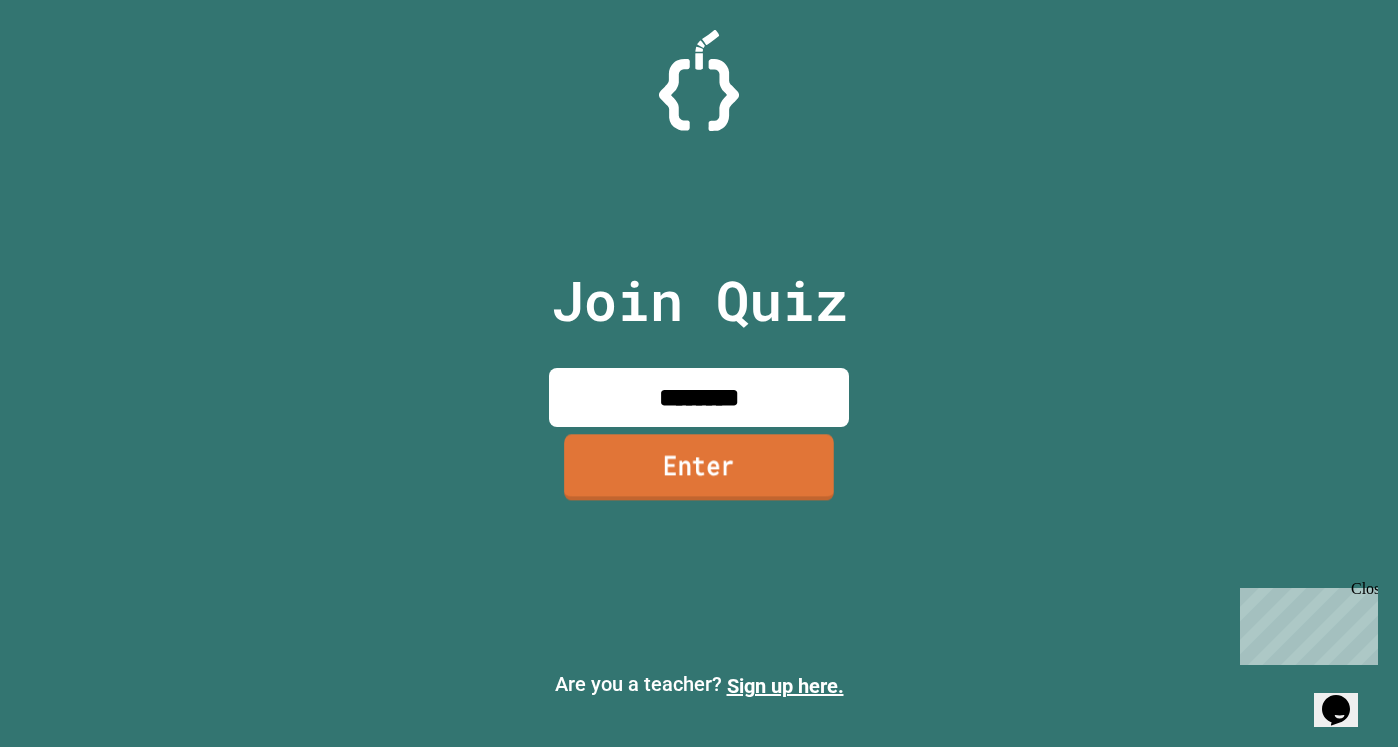click on "Enter" at bounding box center (699, 467) 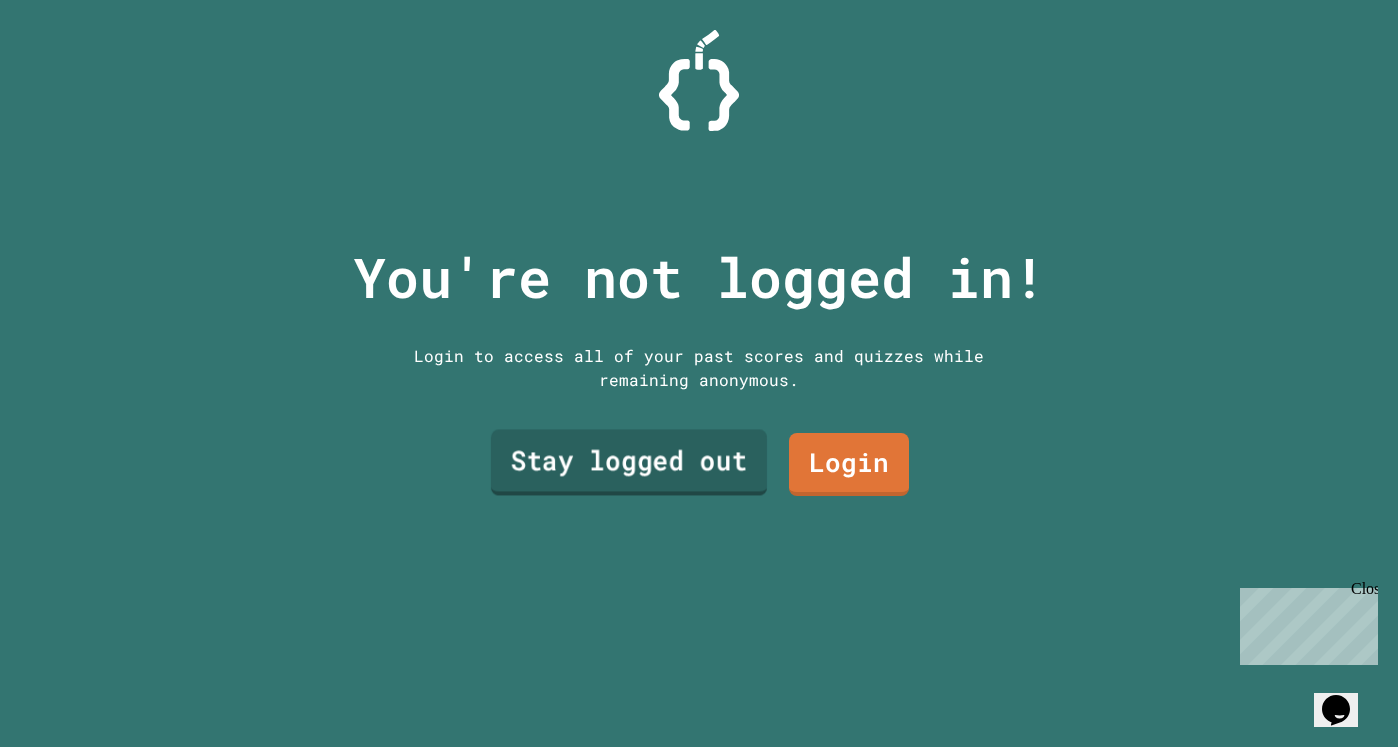 click on "Stay logged out" at bounding box center (629, 463) 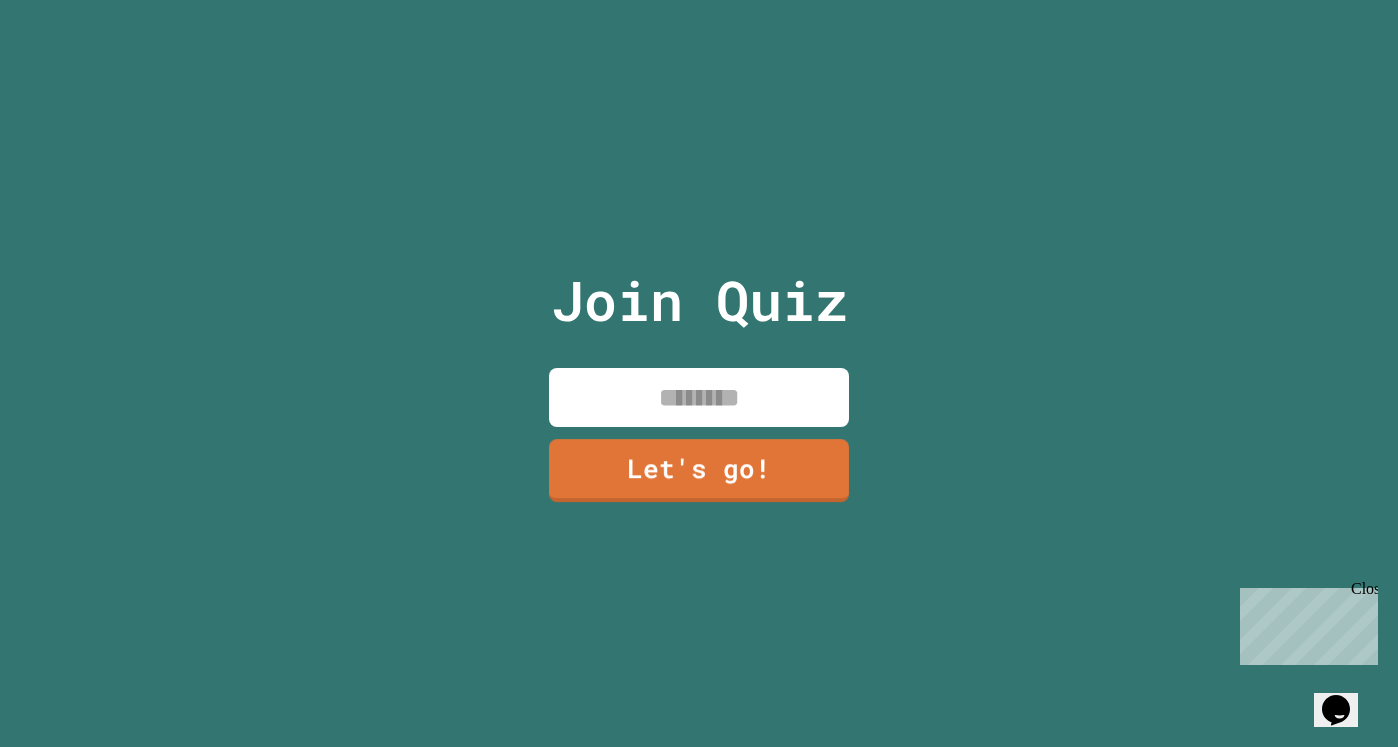 click at bounding box center (699, 397) 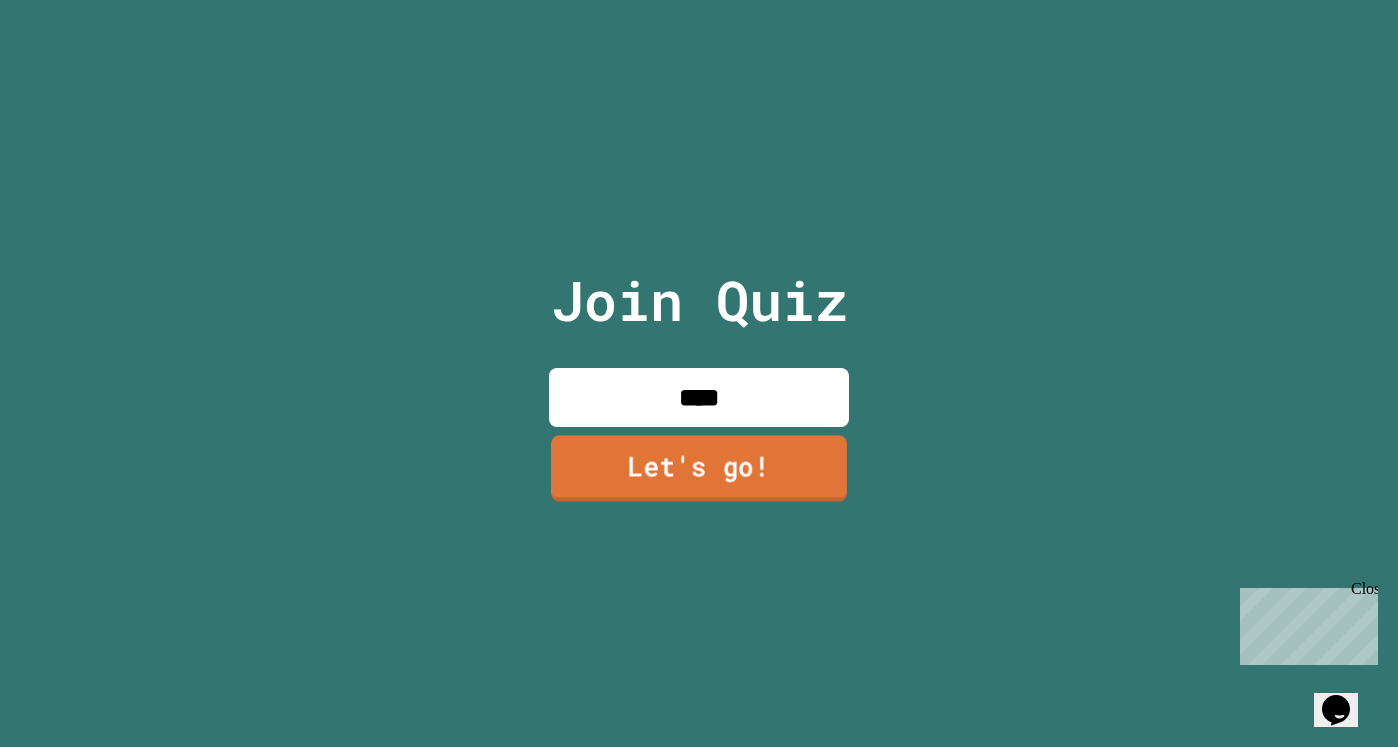type on "****" 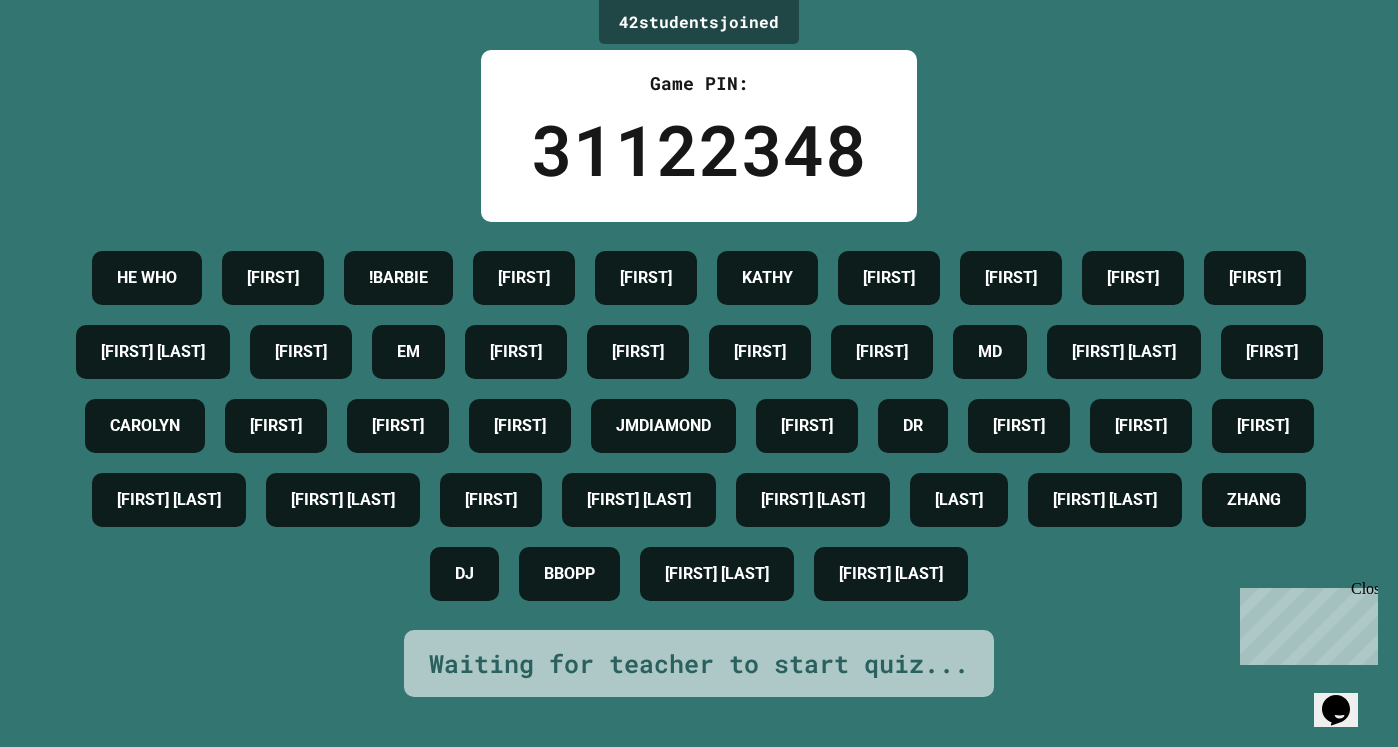 scroll, scrollTop: 186, scrollLeft: 0, axis: vertical 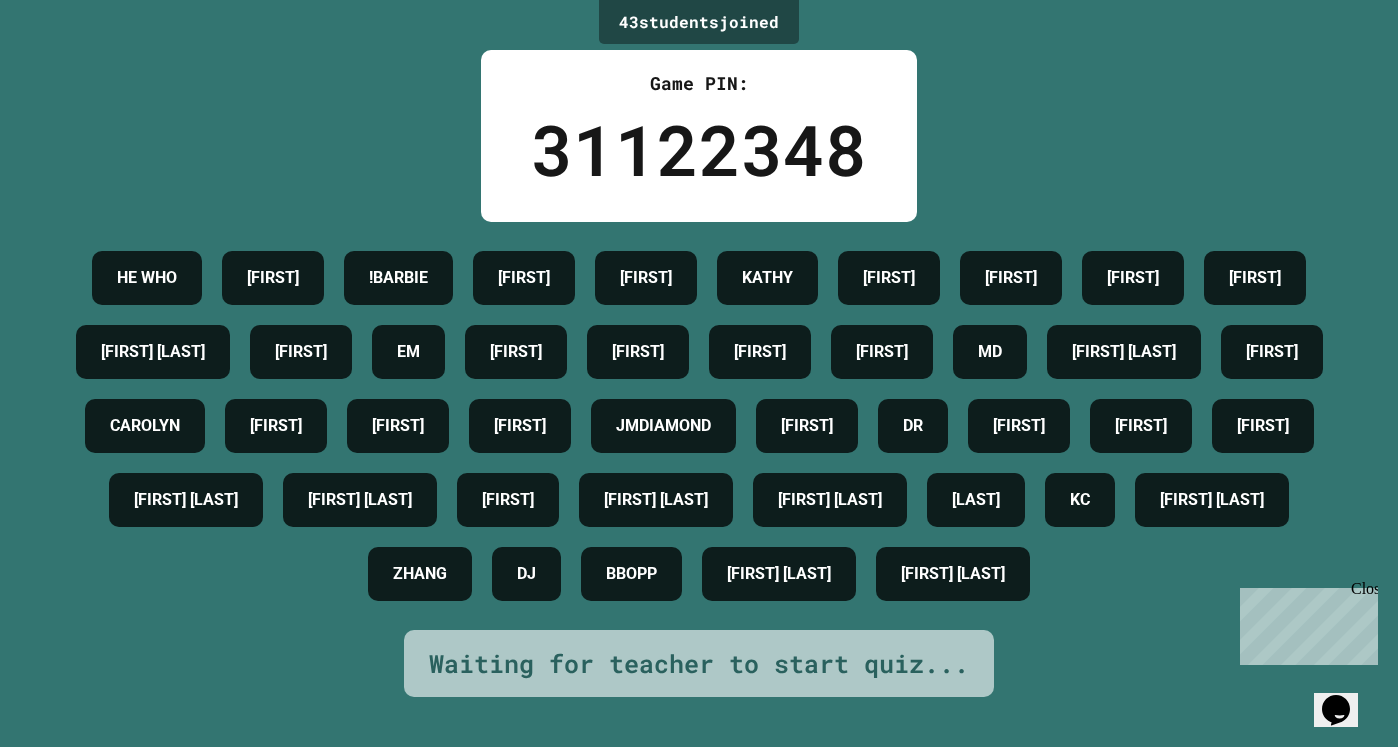 click on "Close" at bounding box center [1363, 592] 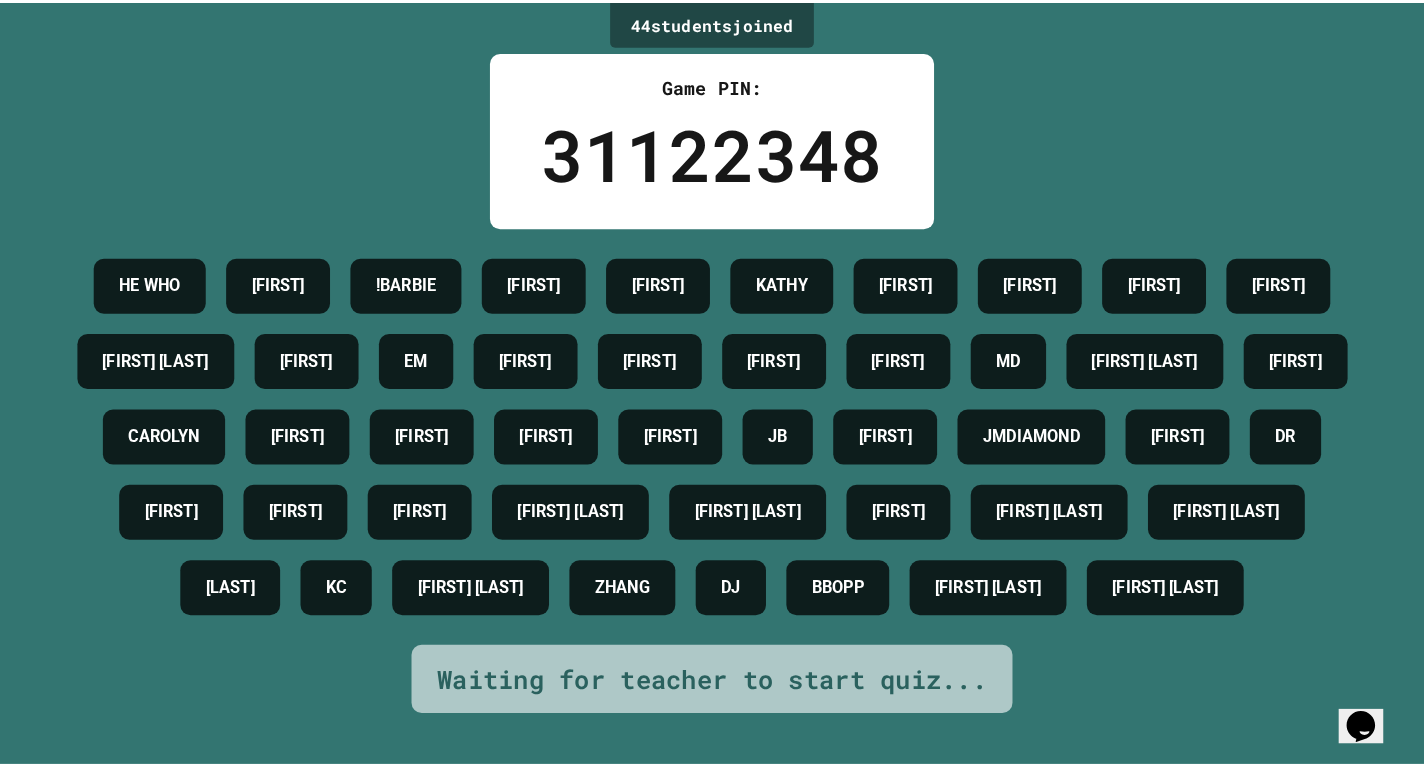 scroll, scrollTop: 0, scrollLeft: 0, axis: both 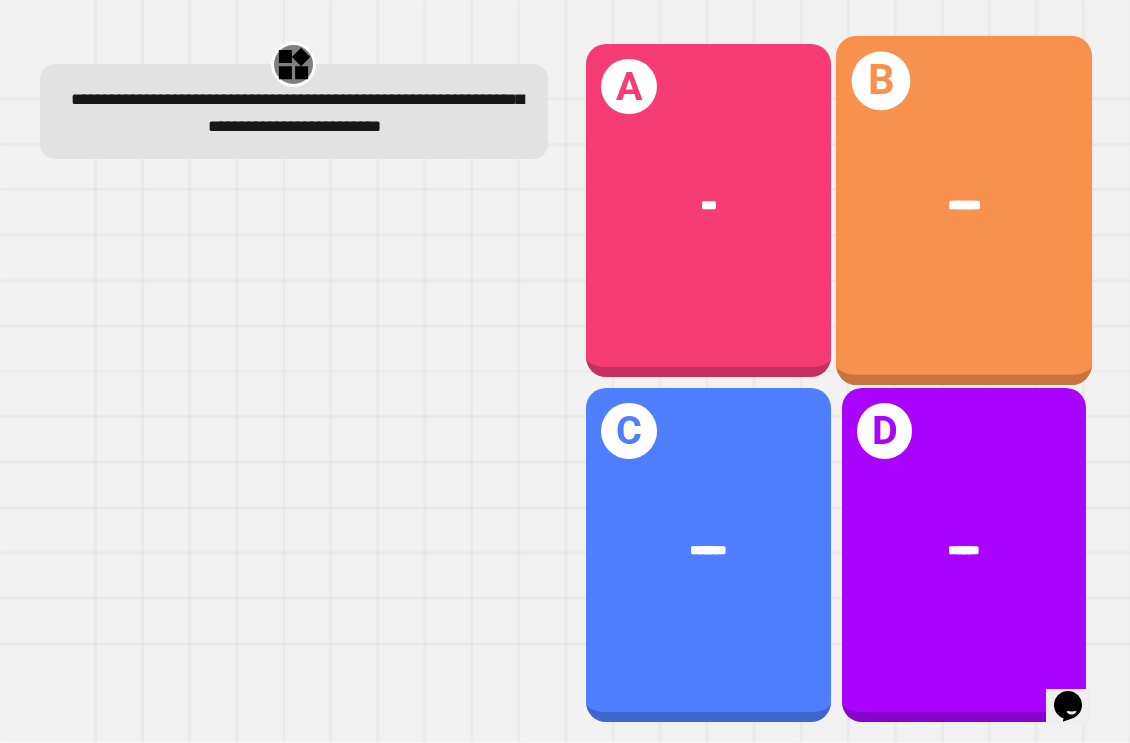 click on "******" at bounding box center [965, 205] 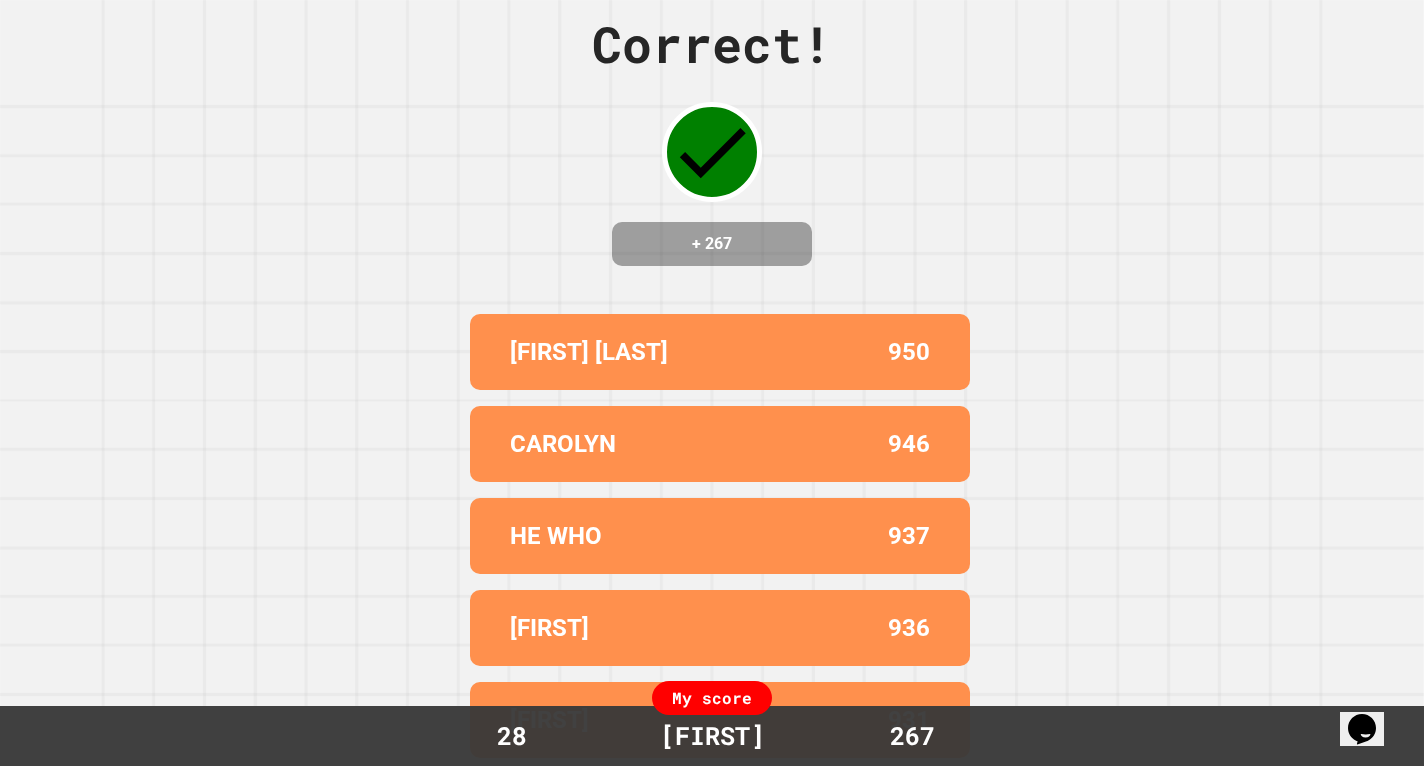 scroll, scrollTop: 0, scrollLeft: 0, axis: both 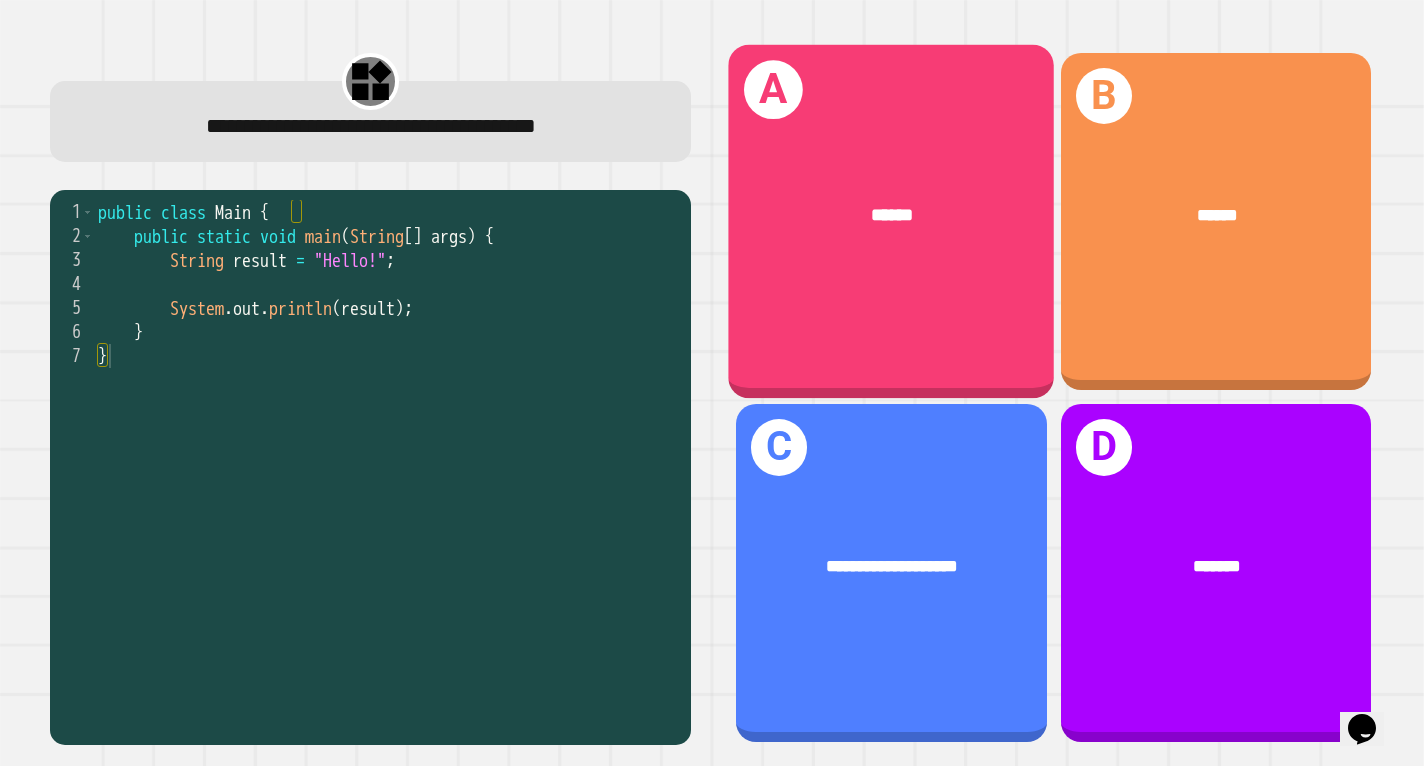 click on "******" at bounding box center [892, 216] 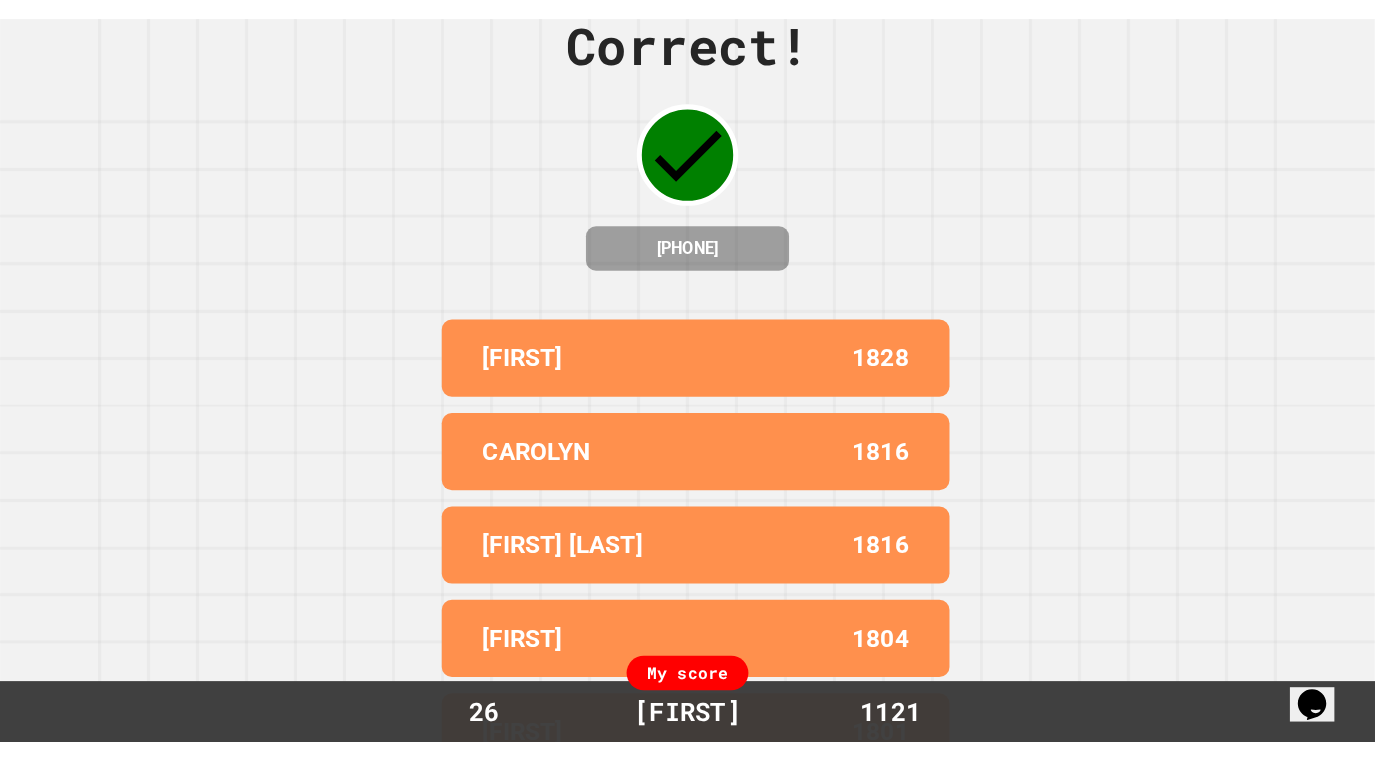 scroll, scrollTop: 0, scrollLeft: 0, axis: both 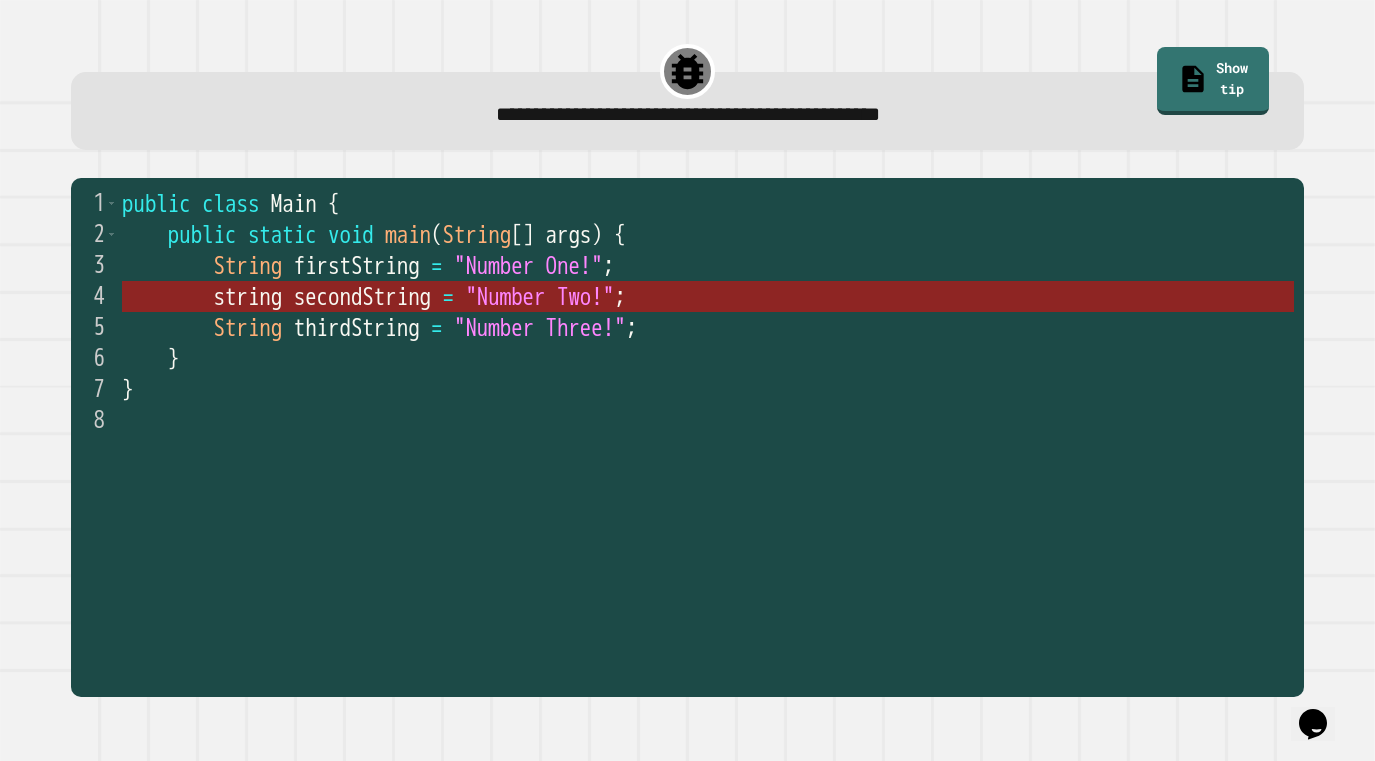 click on ""Number Two!"" at bounding box center (540, 297) 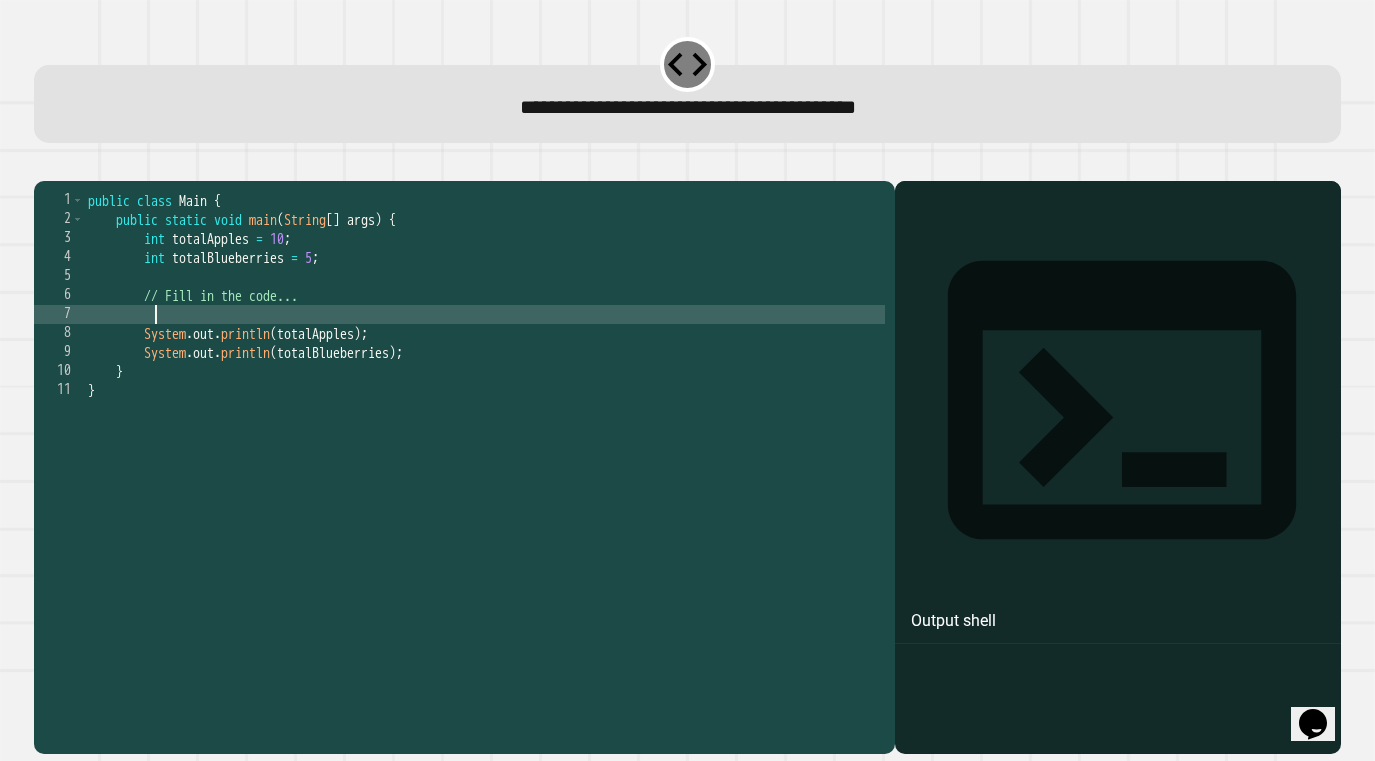 click on "public   class   Main   {      public   static   void   main ( String [ ]   args )   {           int   totalApples   =   10 ;           int   totalBlueberries   =   5 ;                     // Fill in the code...                     System . out . println ( totalApples ) ;           System . out . println ( totalBlueberries ) ;      } }" at bounding box center [484, 466] 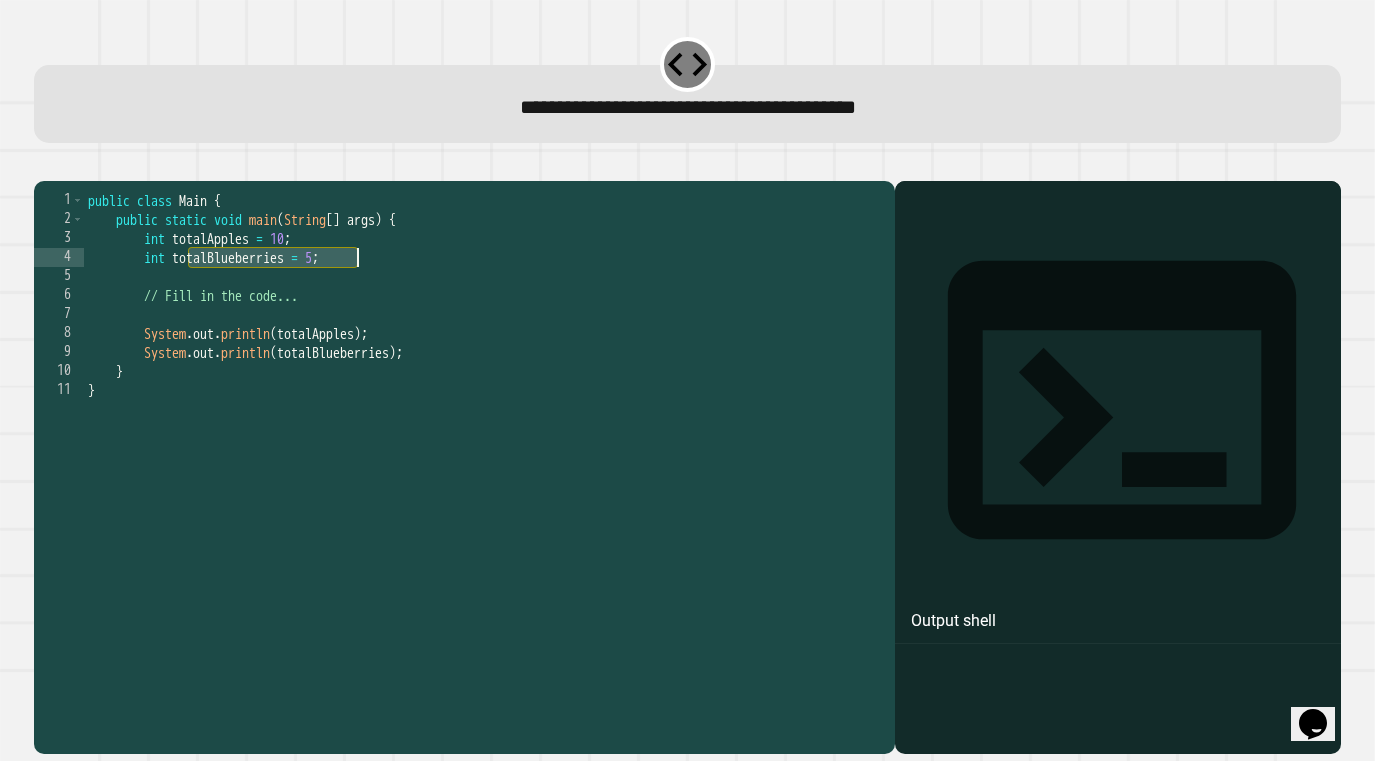 drag, startPoint x: 190, startPoint y: 289, endPoint x: 356, endPoint y: 284, distance: 166.07529 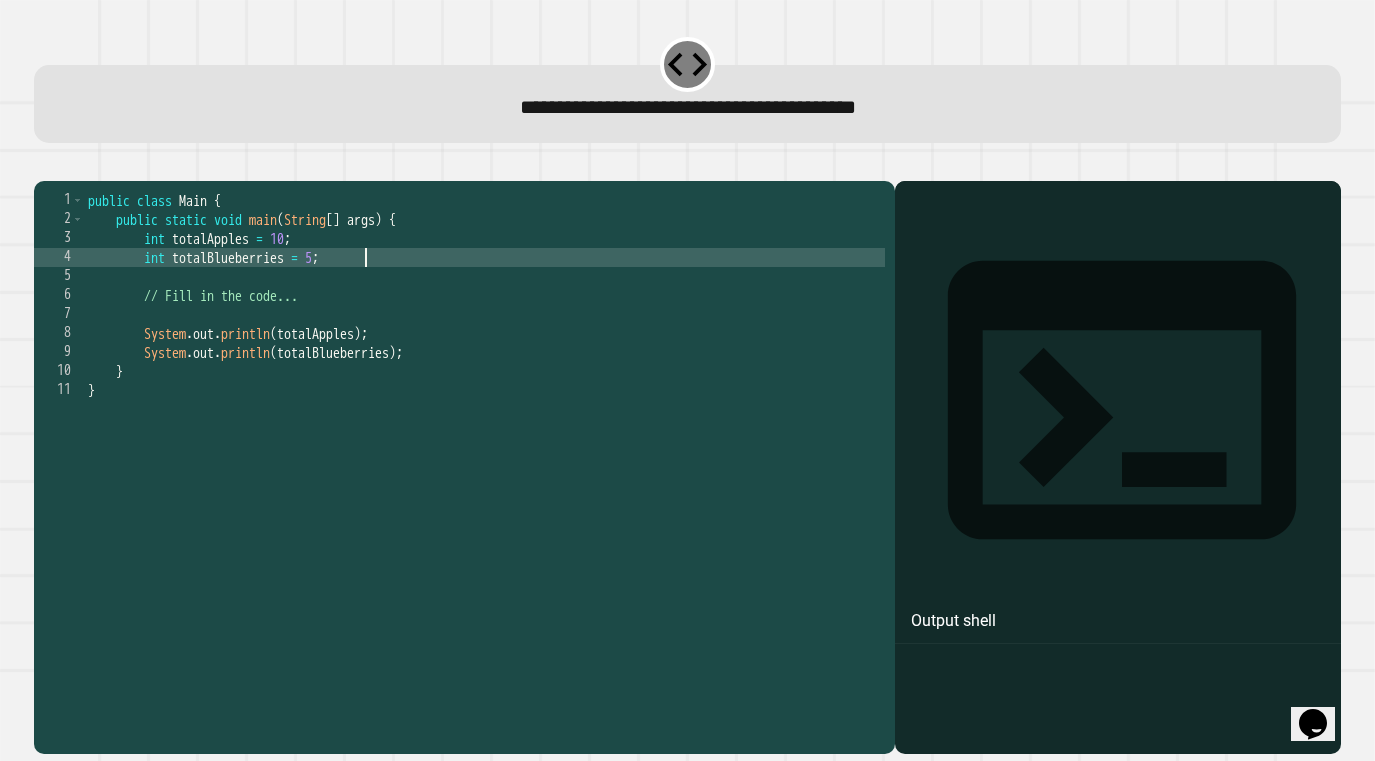 click on "public   class   Main   {      public   static   void   main ( String [ ]   args )   {           int   totalApples   =   10 ;           int   totalBlueberries   =   5 ;                     // Fill in the code...                     System . out . println ( totalApples ) ;           System . out . println ( totalBlueberries ) ;      } }" at bounding box center (484, 466) 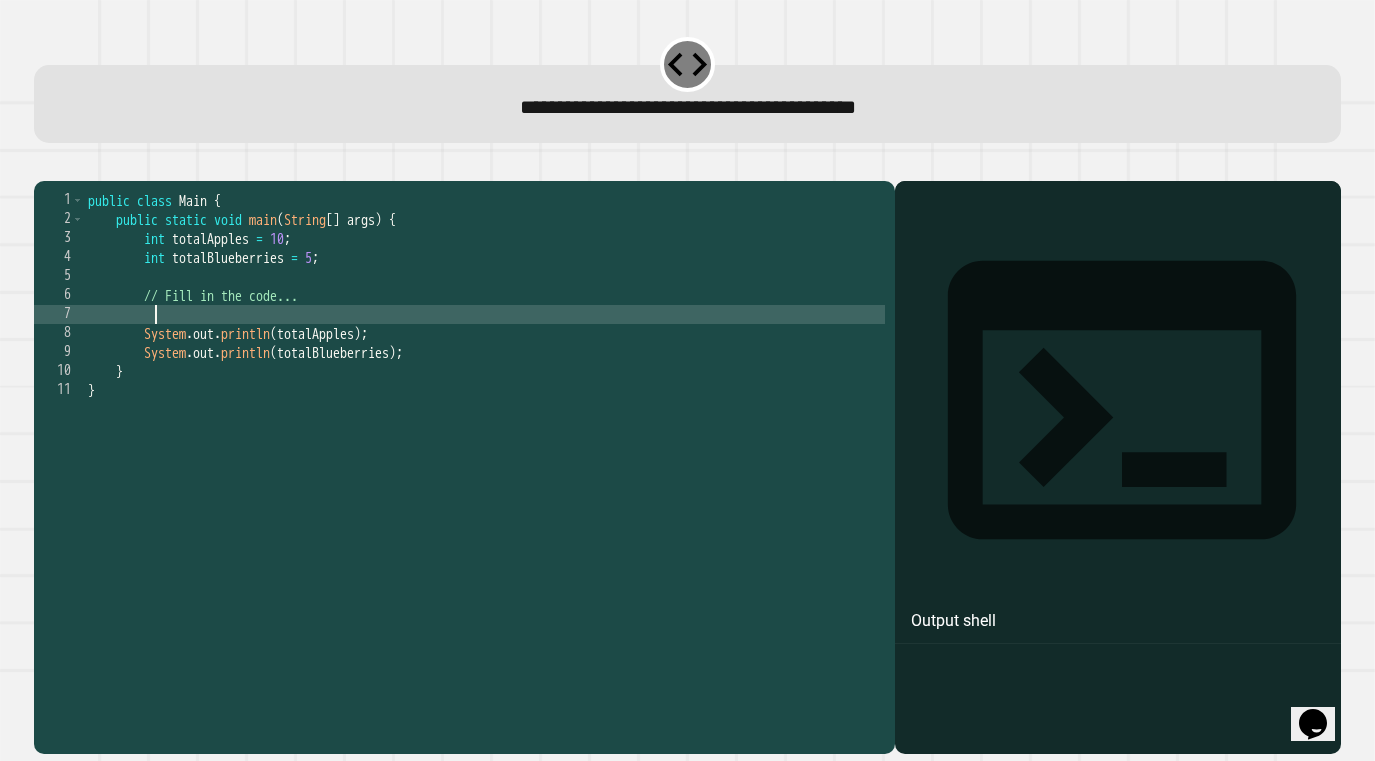 paste on "**********" 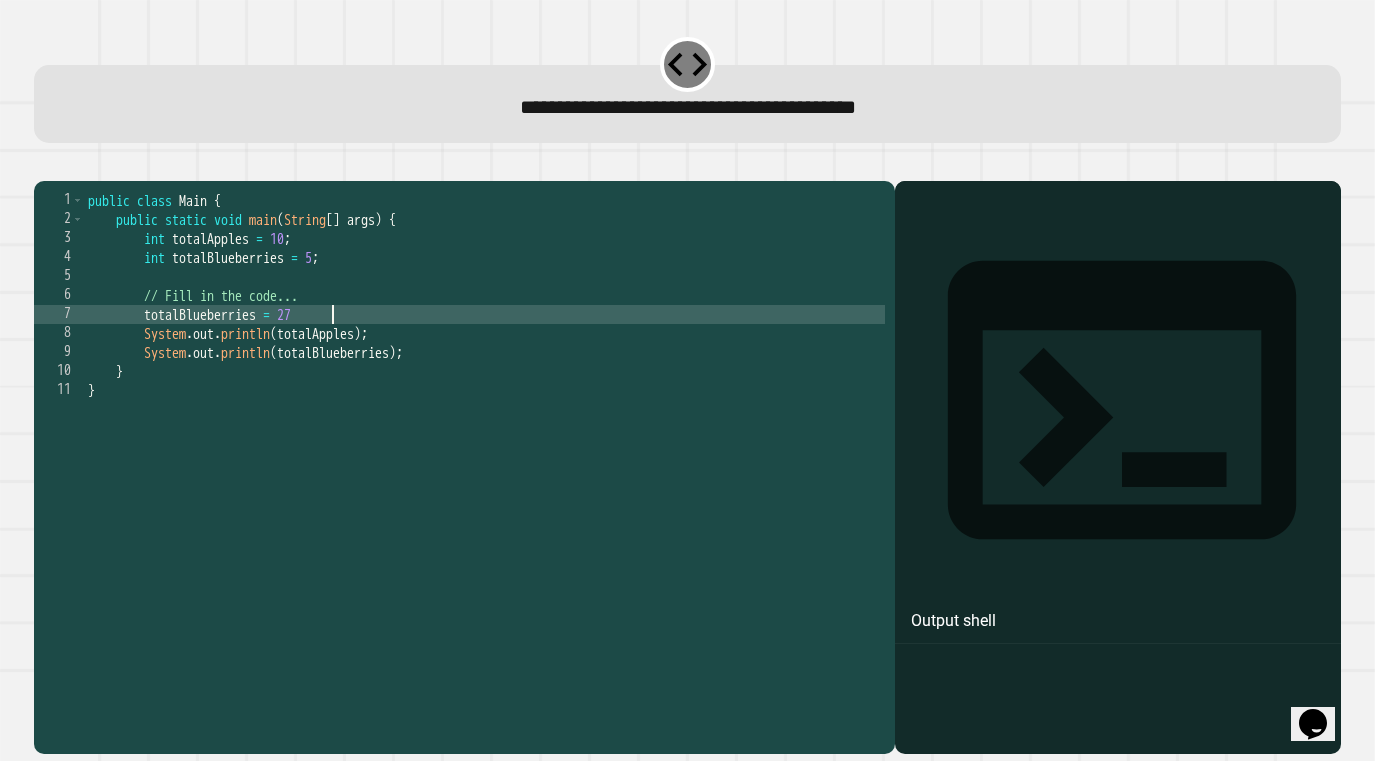 scroll, scrollTop: 0, scrollLeft: 17, axis: horizontal 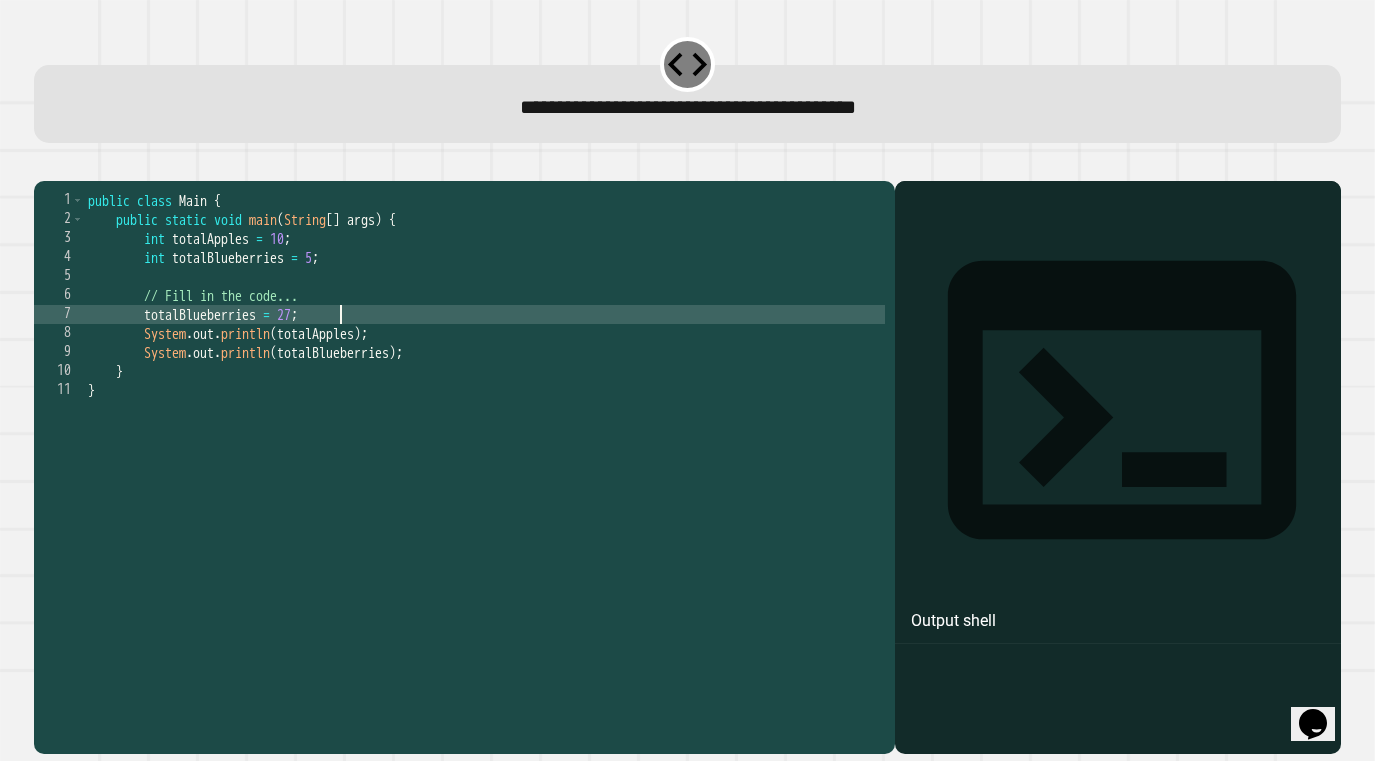 type on "**********" 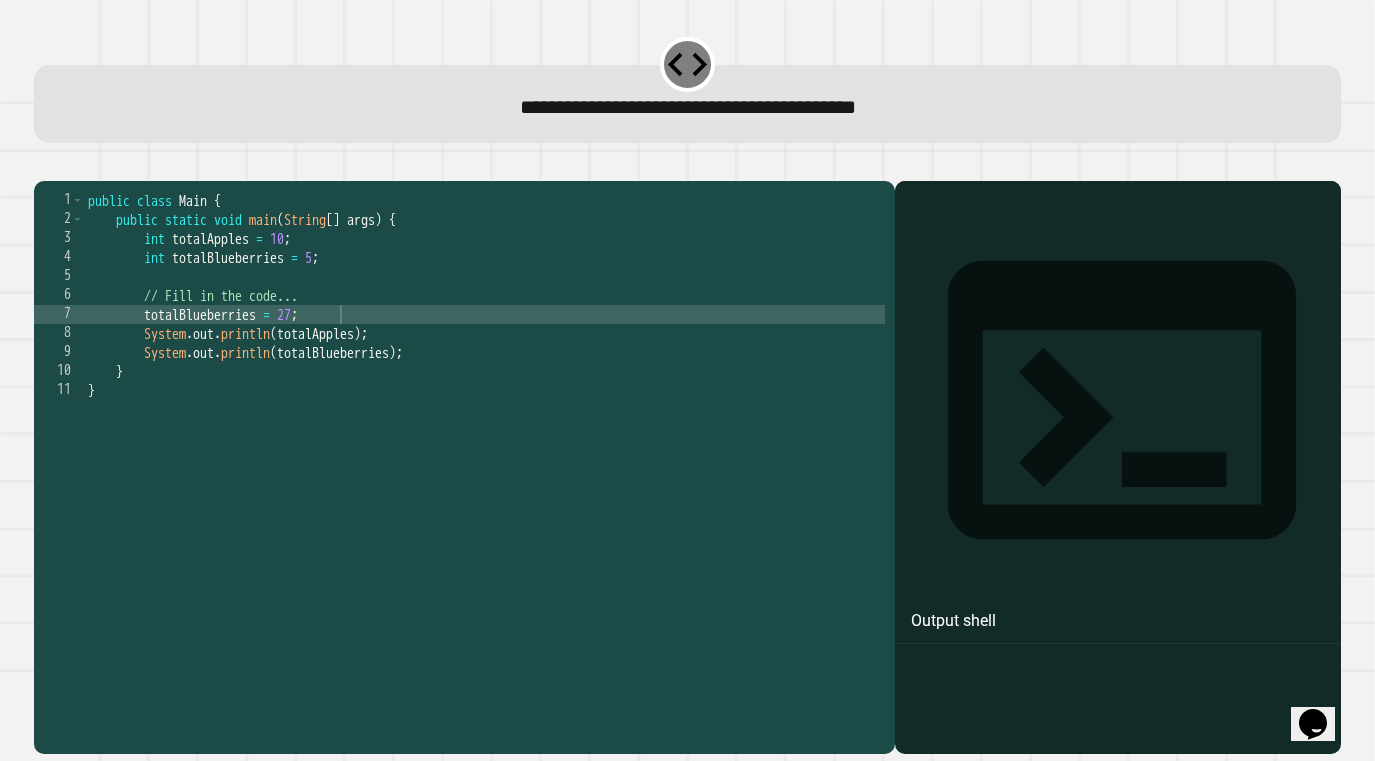 click 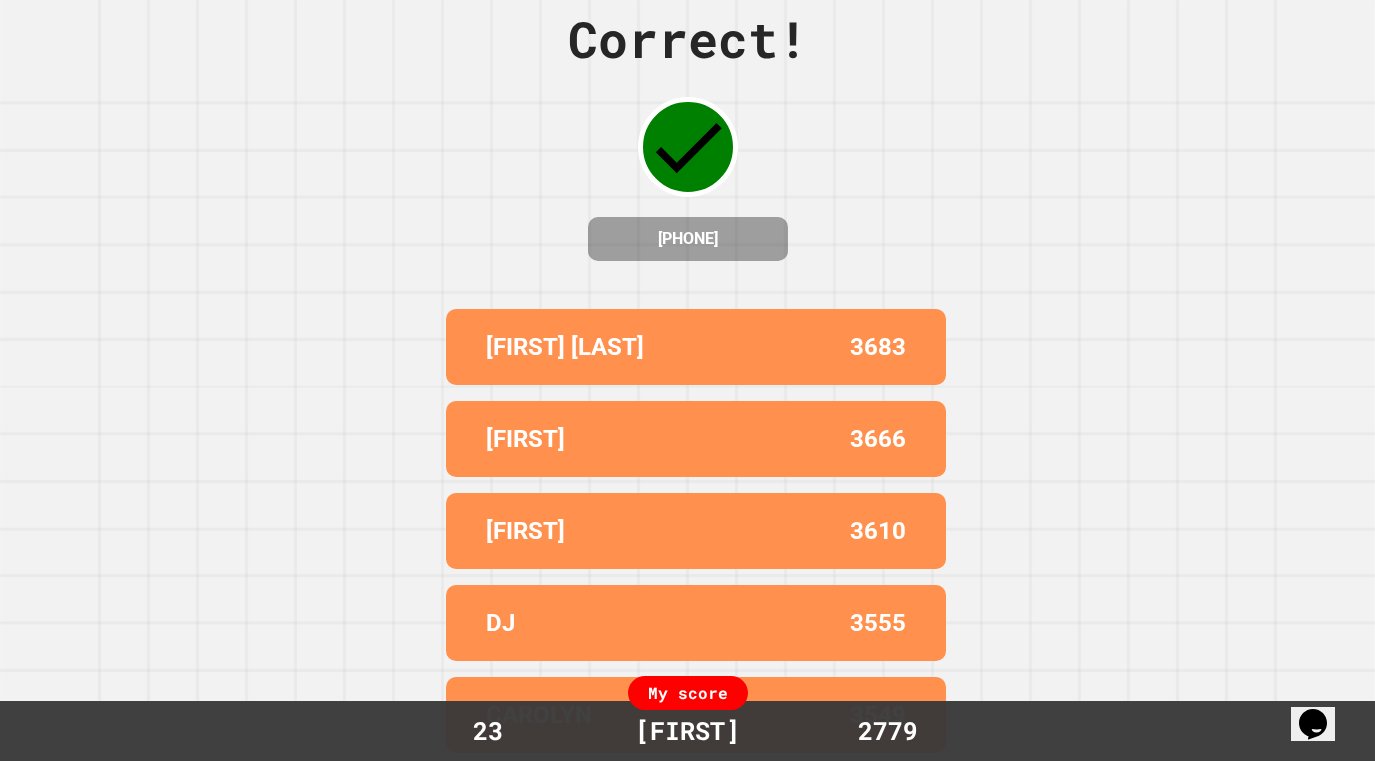 scroll, scrollTop: 0, scrollLeft: 0, axis: both 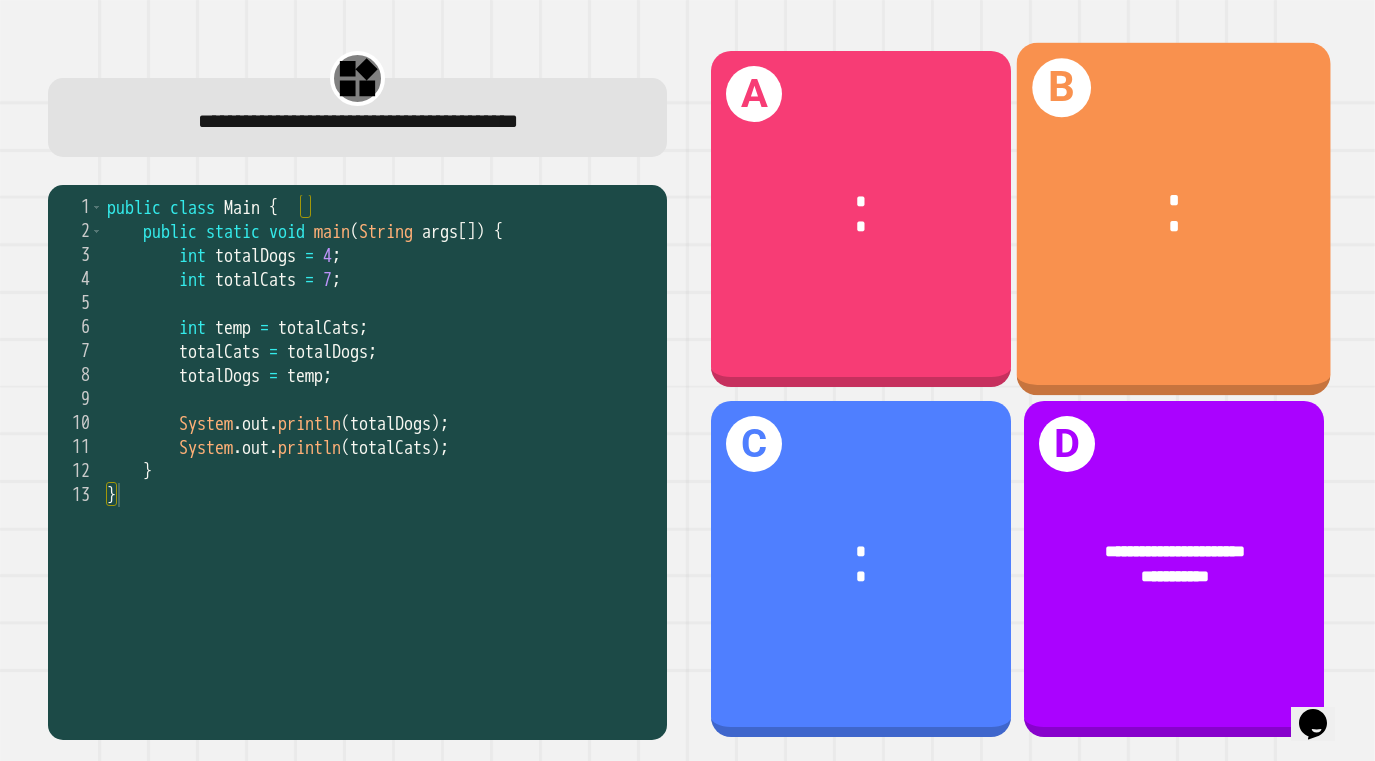 click on "*" at bounding box center [1175, 227] 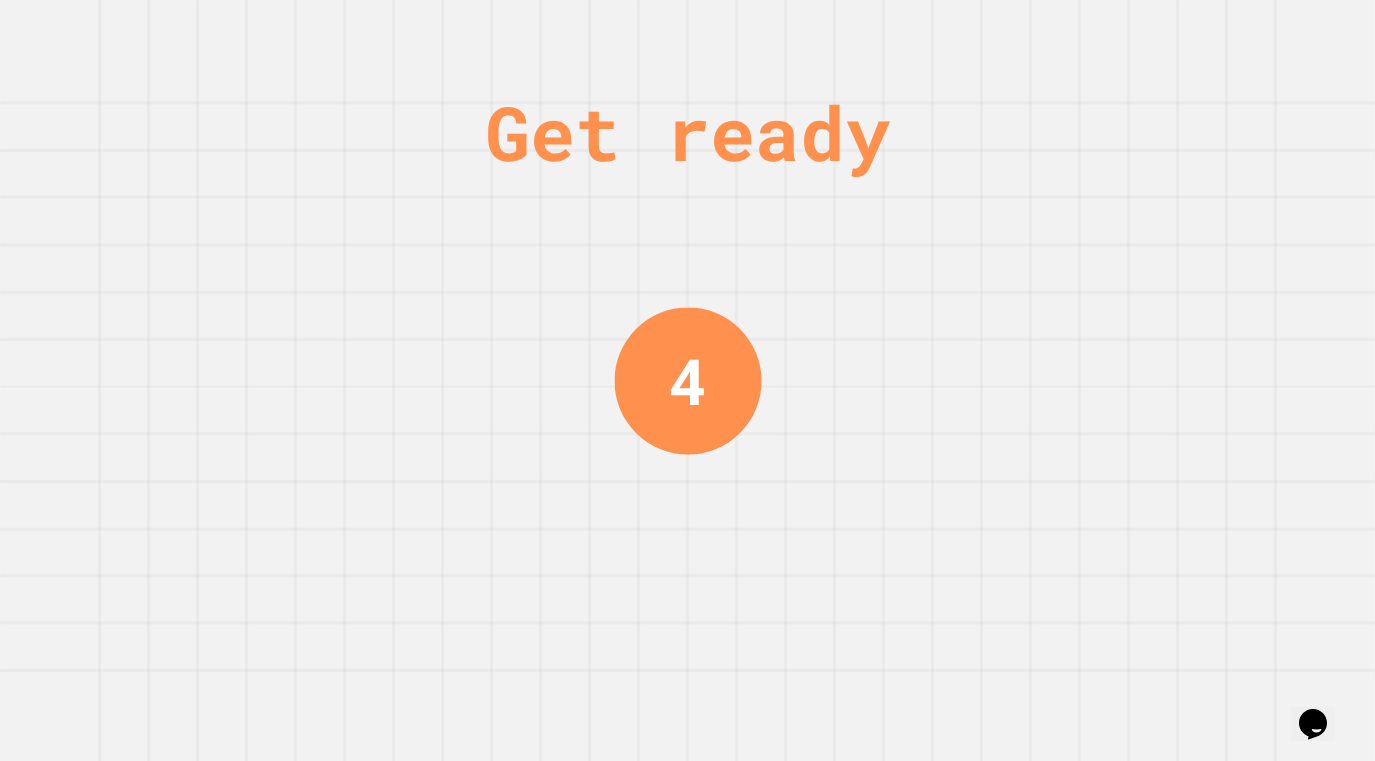 scroll, scrollTop: 0, scrollLeft: 0, axis: both 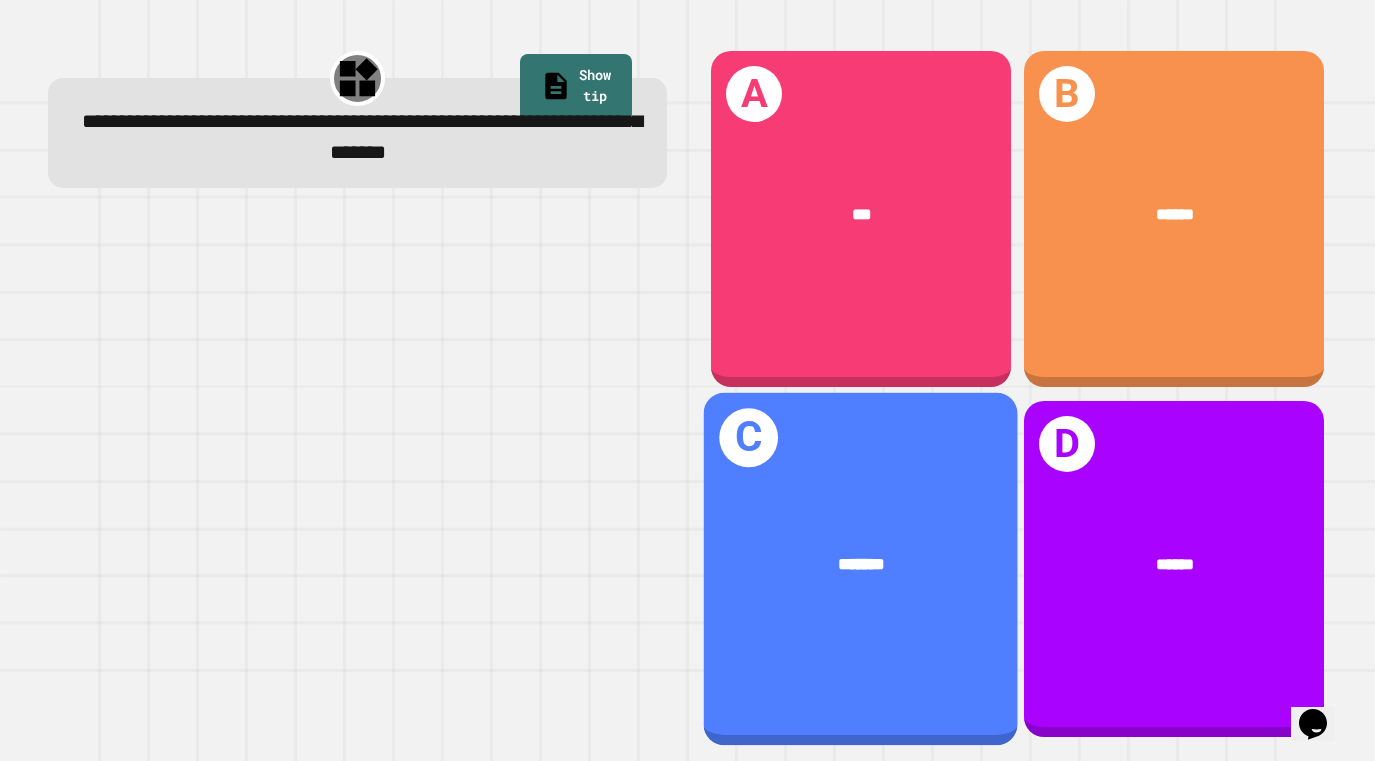 click on "*******" at bounding box center [861, 563] 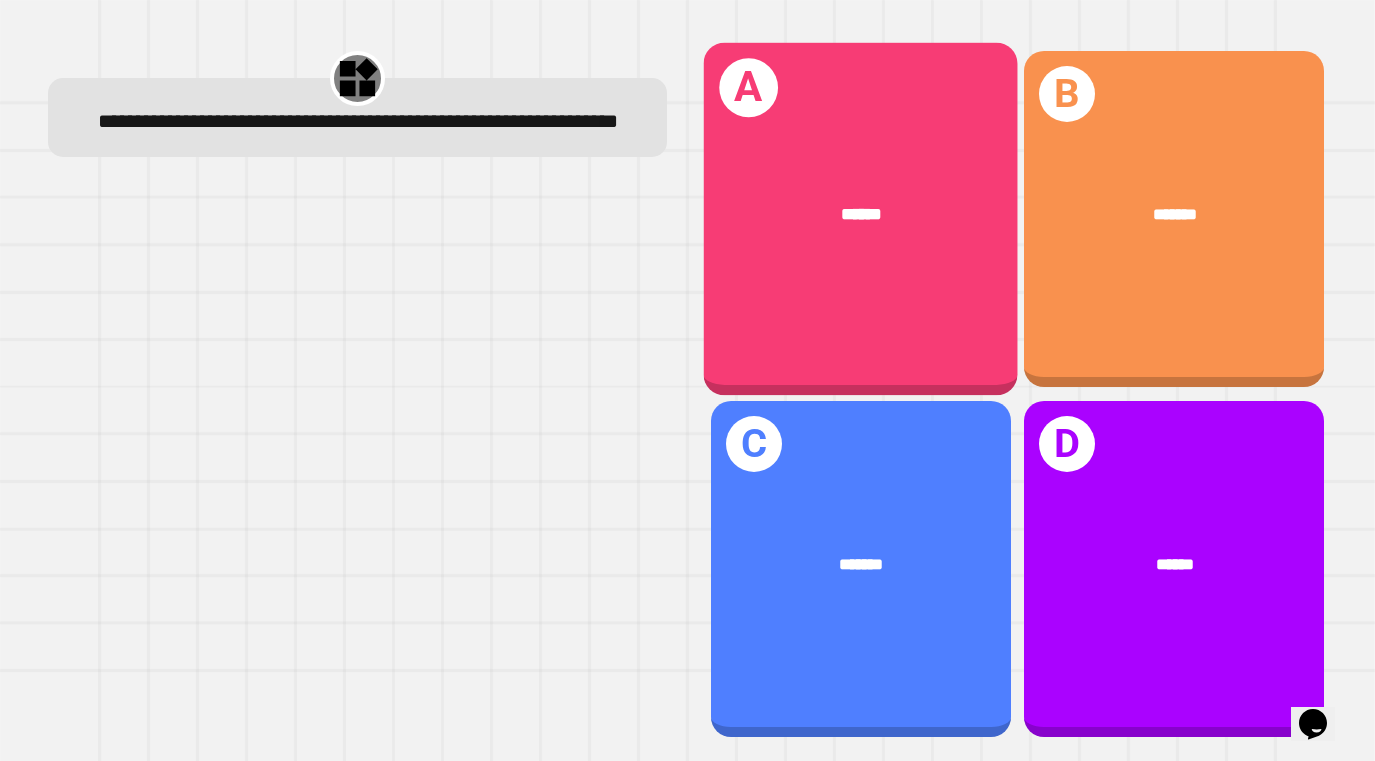 click on "******" at bounding box center (861, 214) 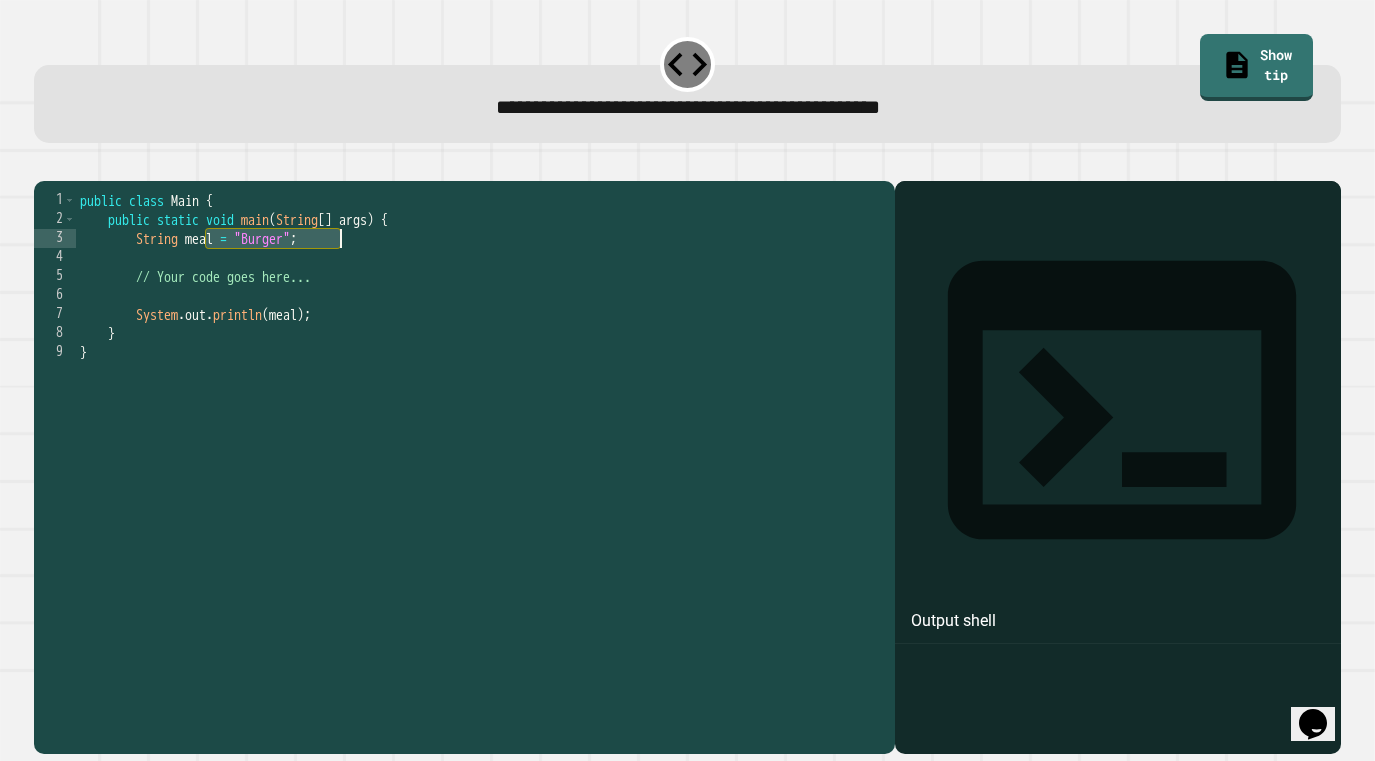 drag, startPoint x: 208, startPoint y: 270, endPoint x: 368, endPoint y: 275, distance: 160.07811 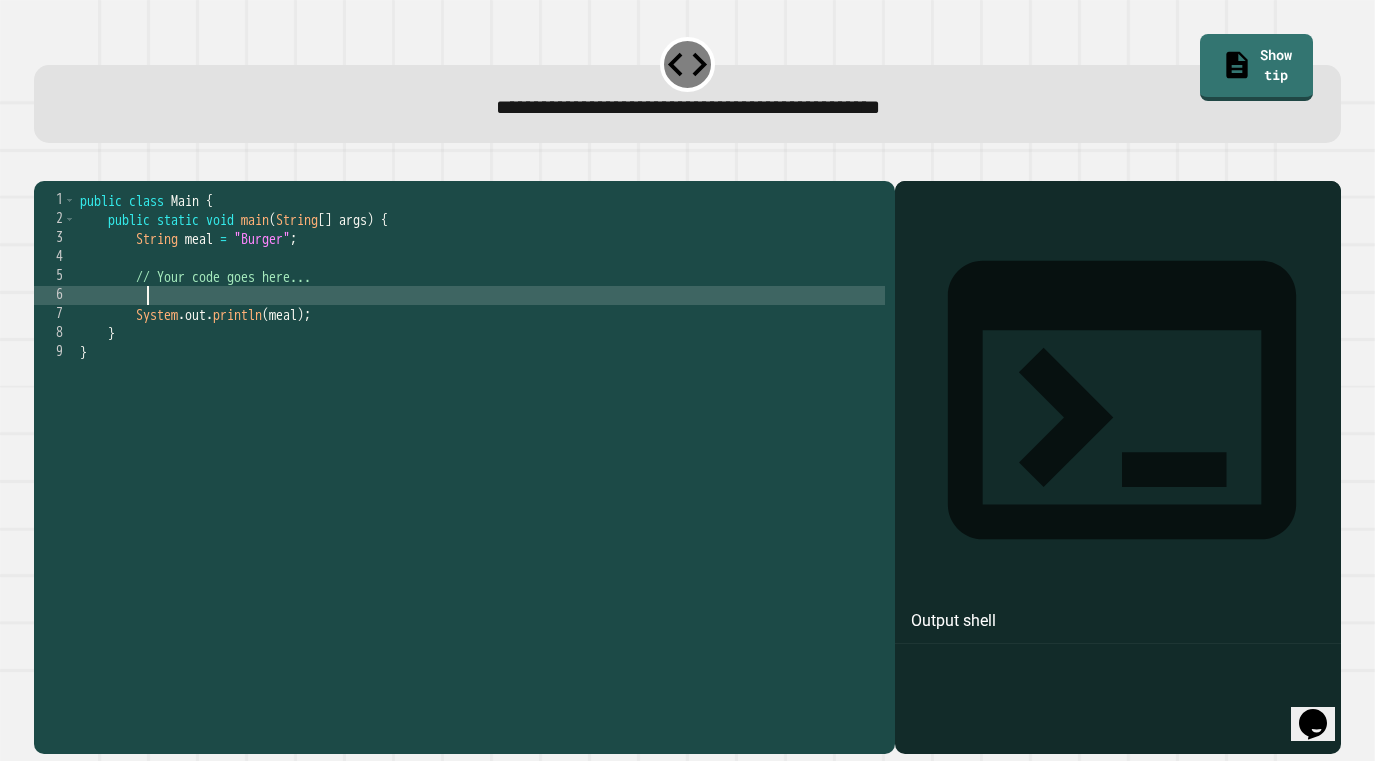 paste on "**********" 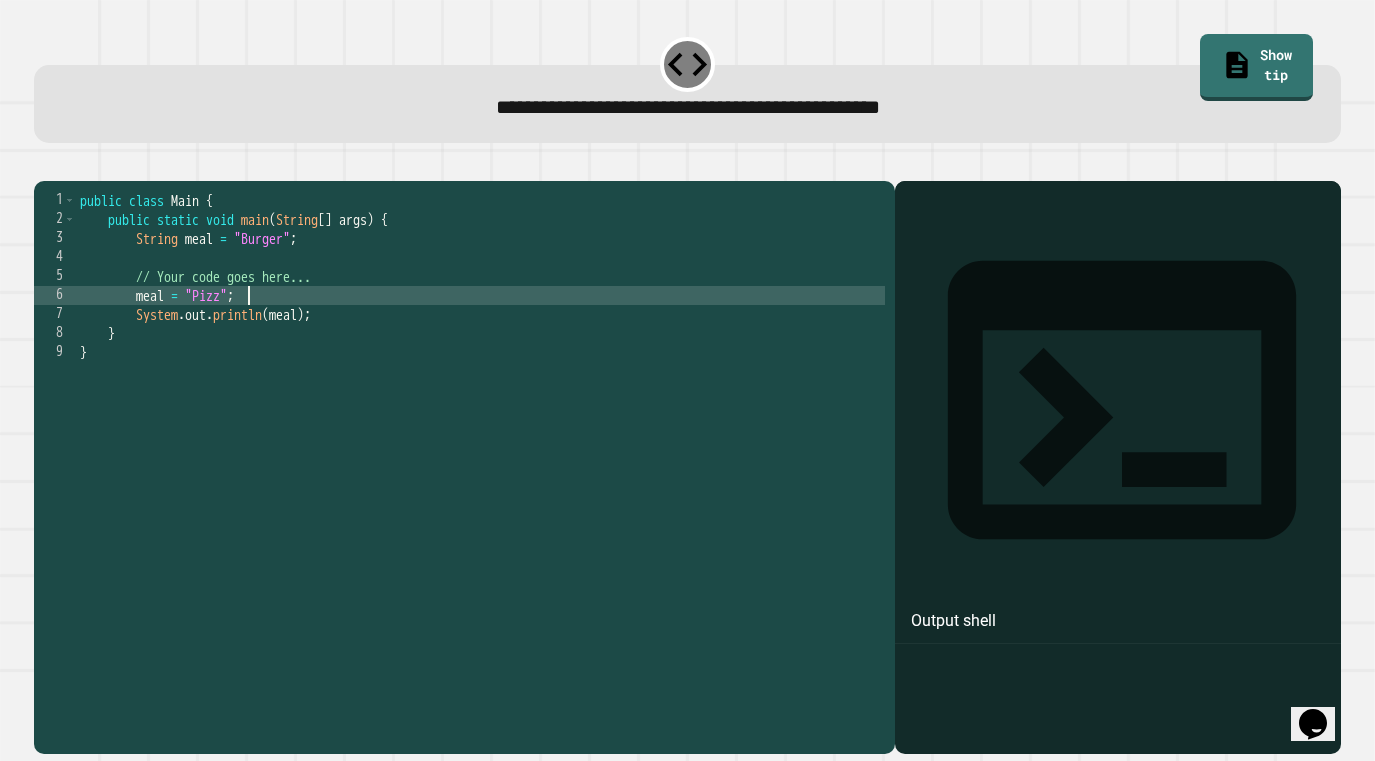 scroll, scrollTop: 0, scrollLeft: 12, axis: horizontal 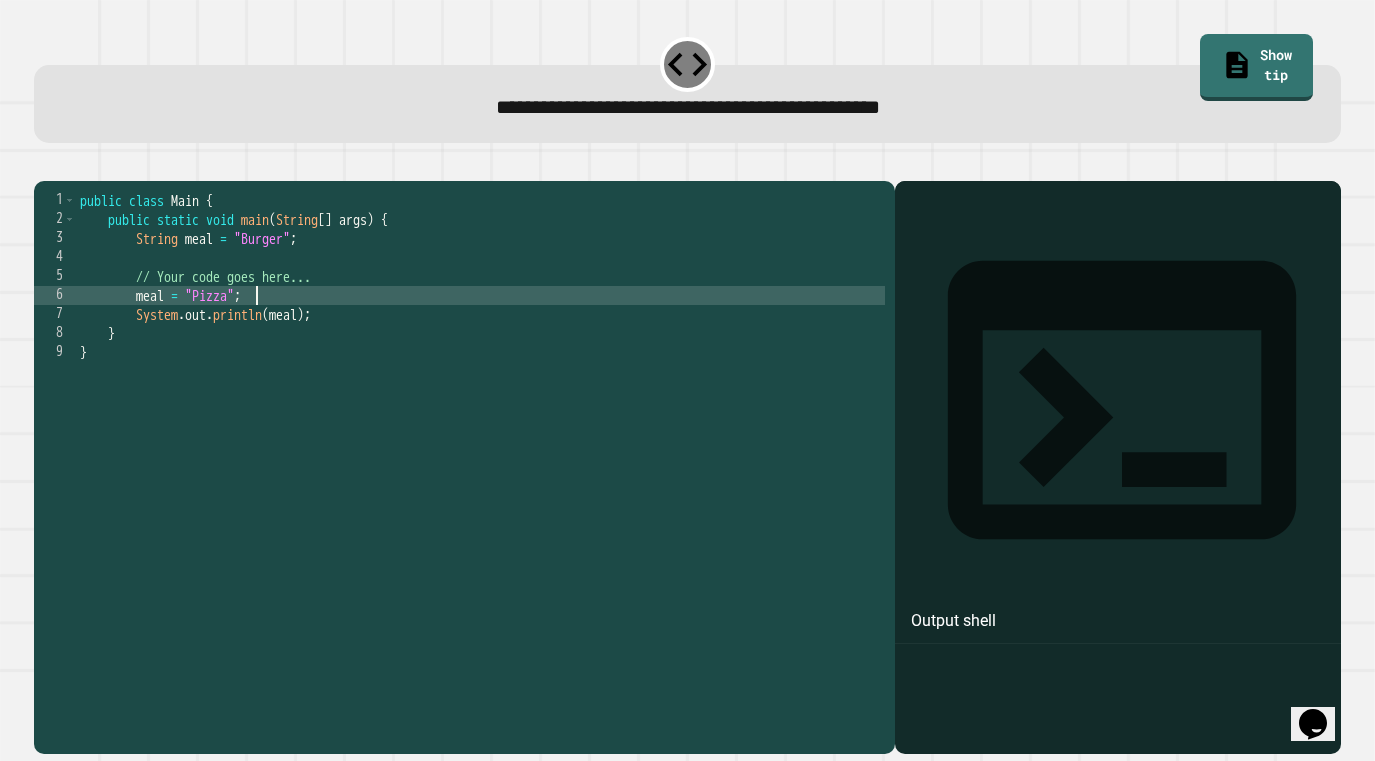 type on "**********" 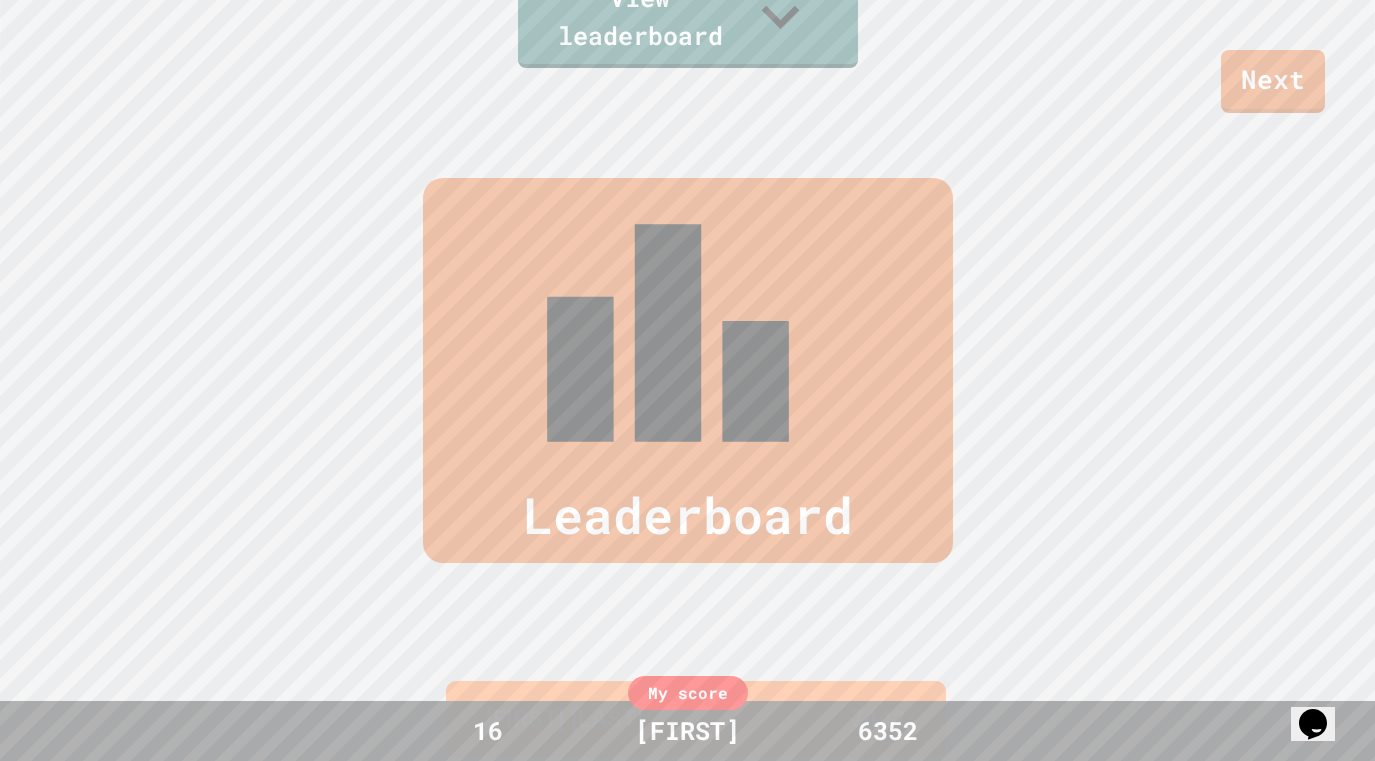 scroll, scrollTop: 825, scrollLeft: 0, axis: vertical 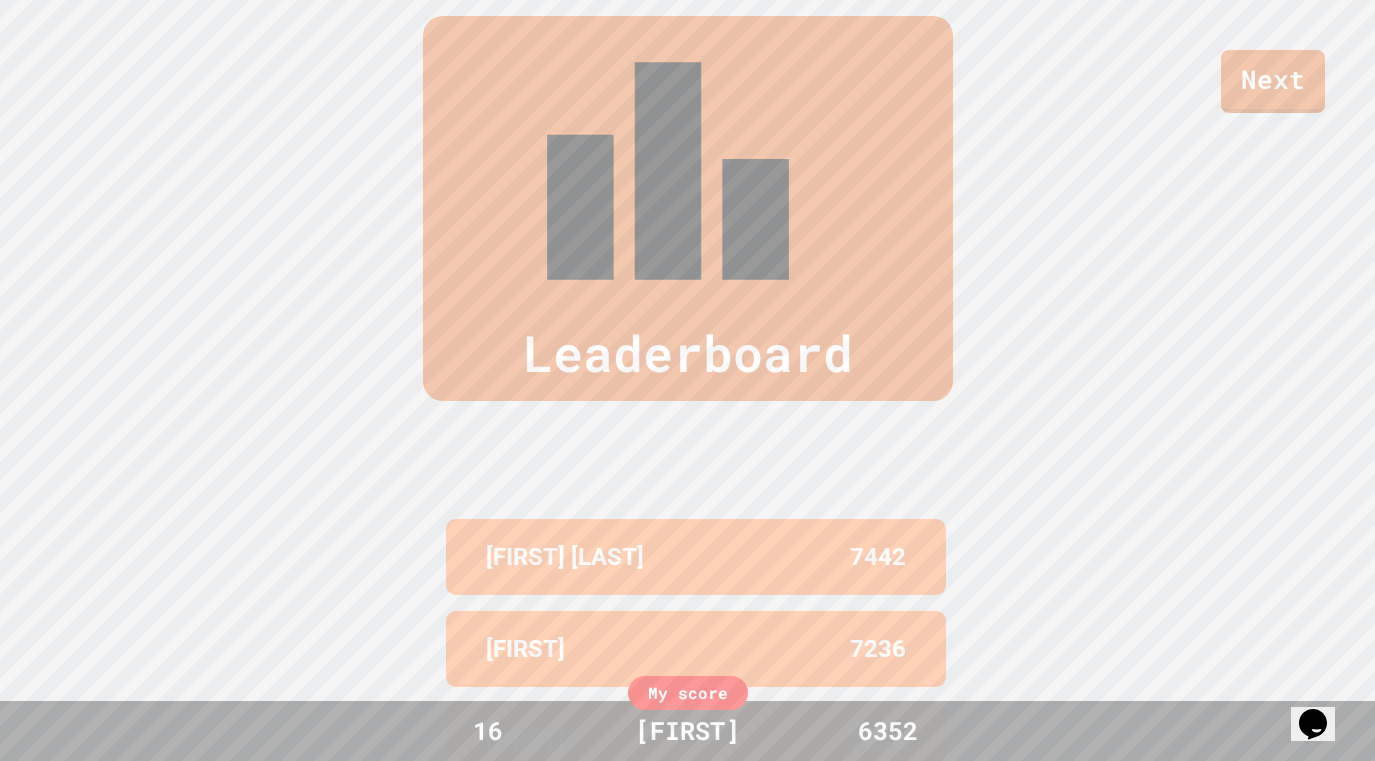 click on "My score" at bounding box center (688, 693) 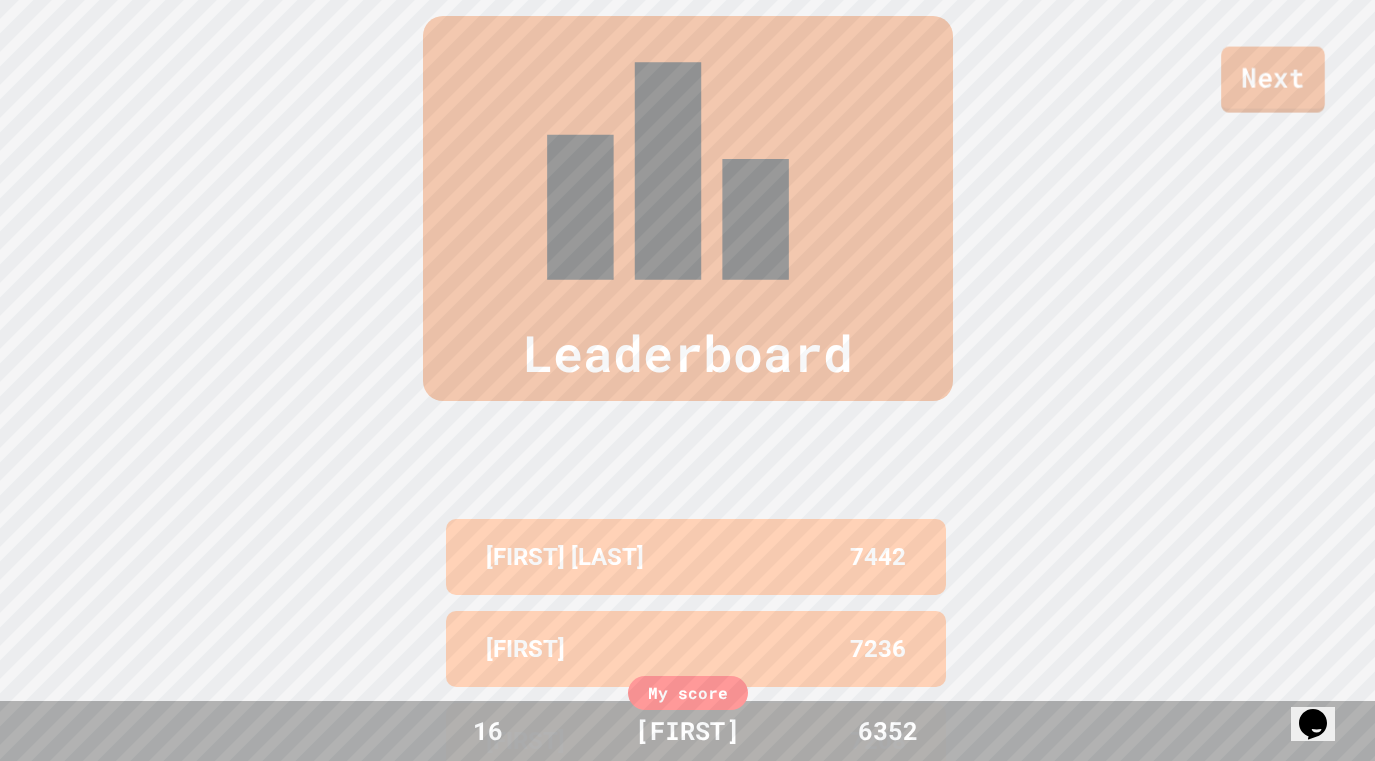 click on "Next" at bounding box center (1273, 80) 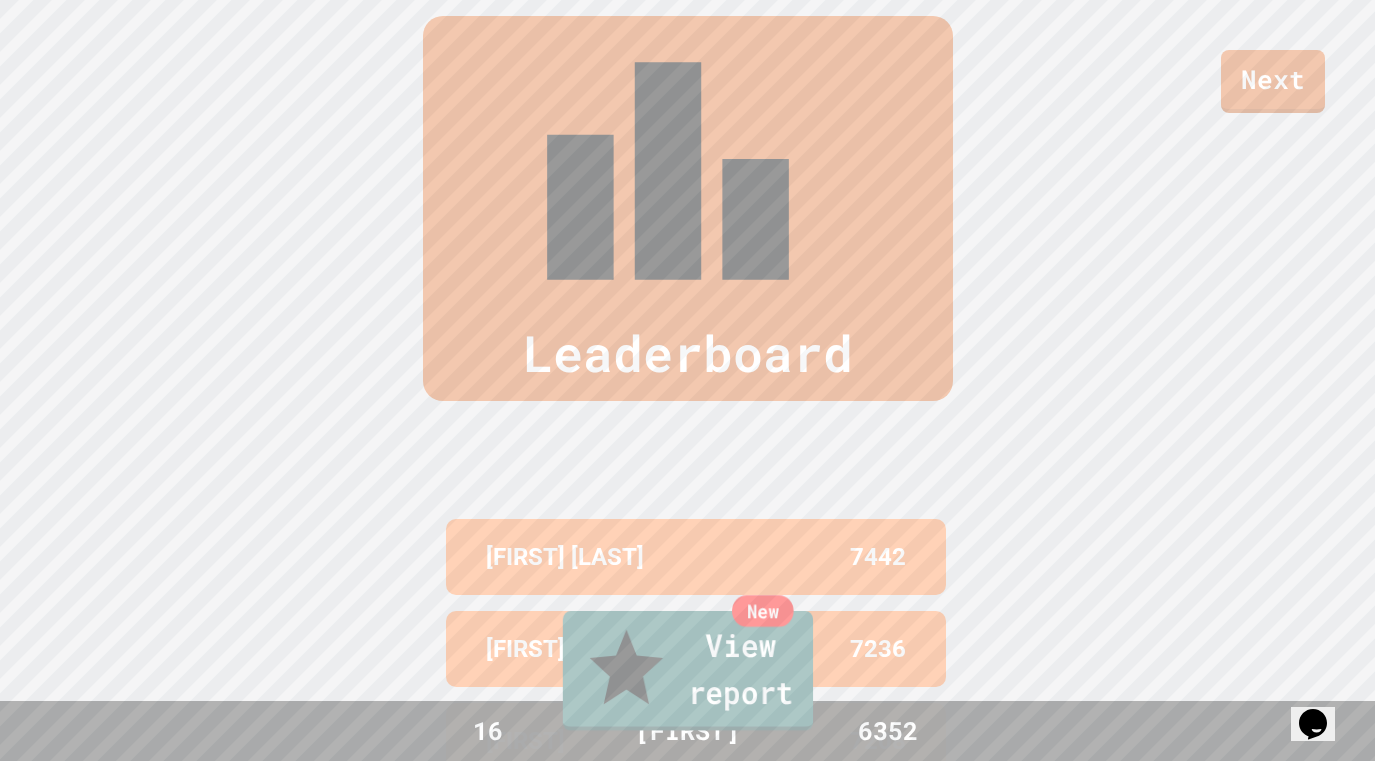 click on "New View report" at bounding box center (687, 671) 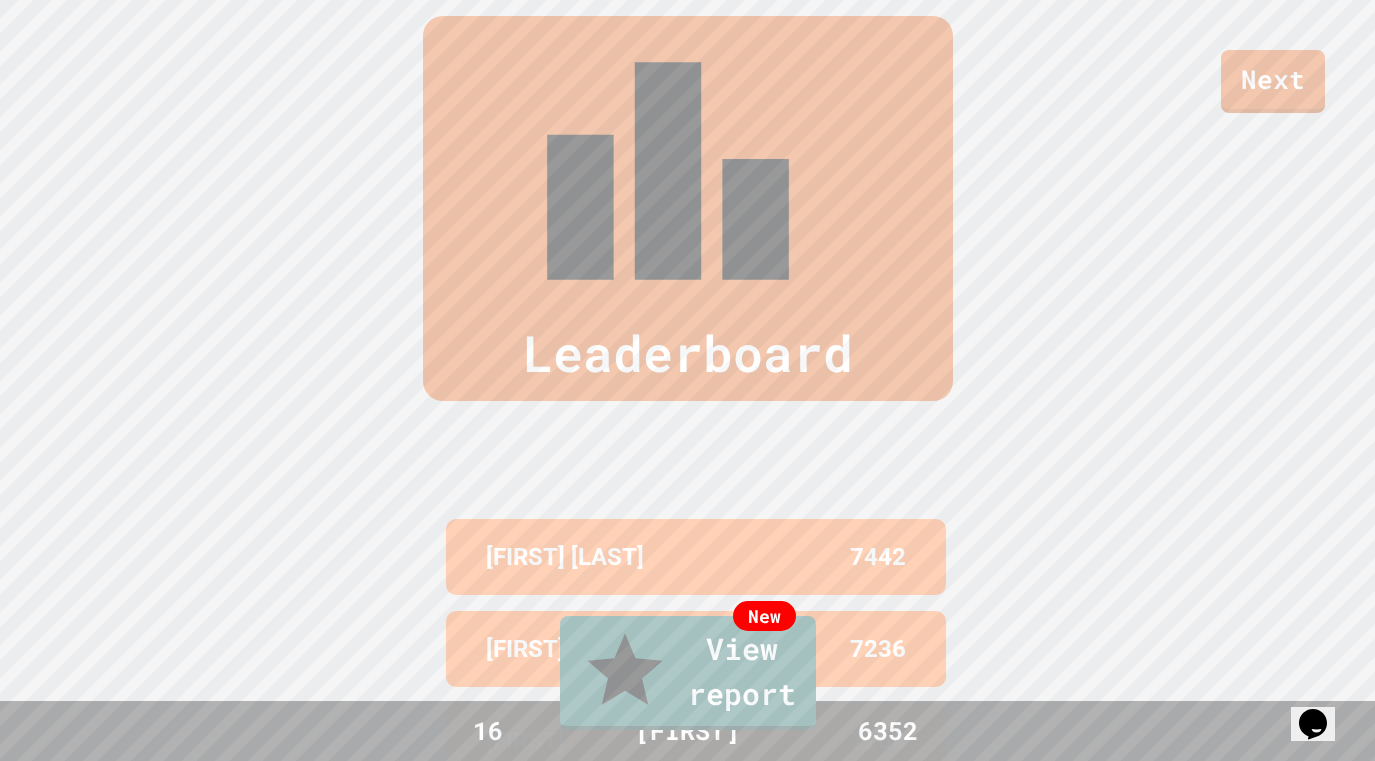 click 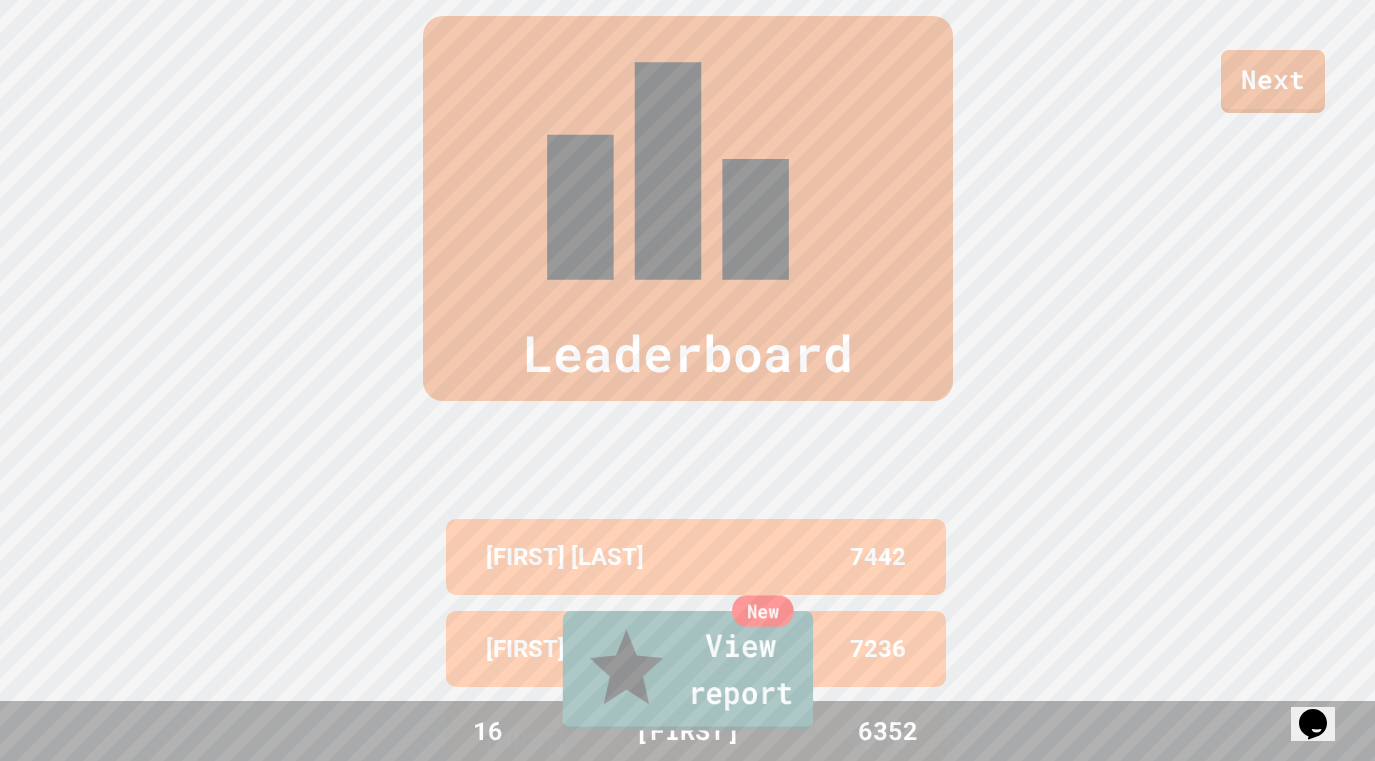click on "New View report" at bounding box center [687, 671] 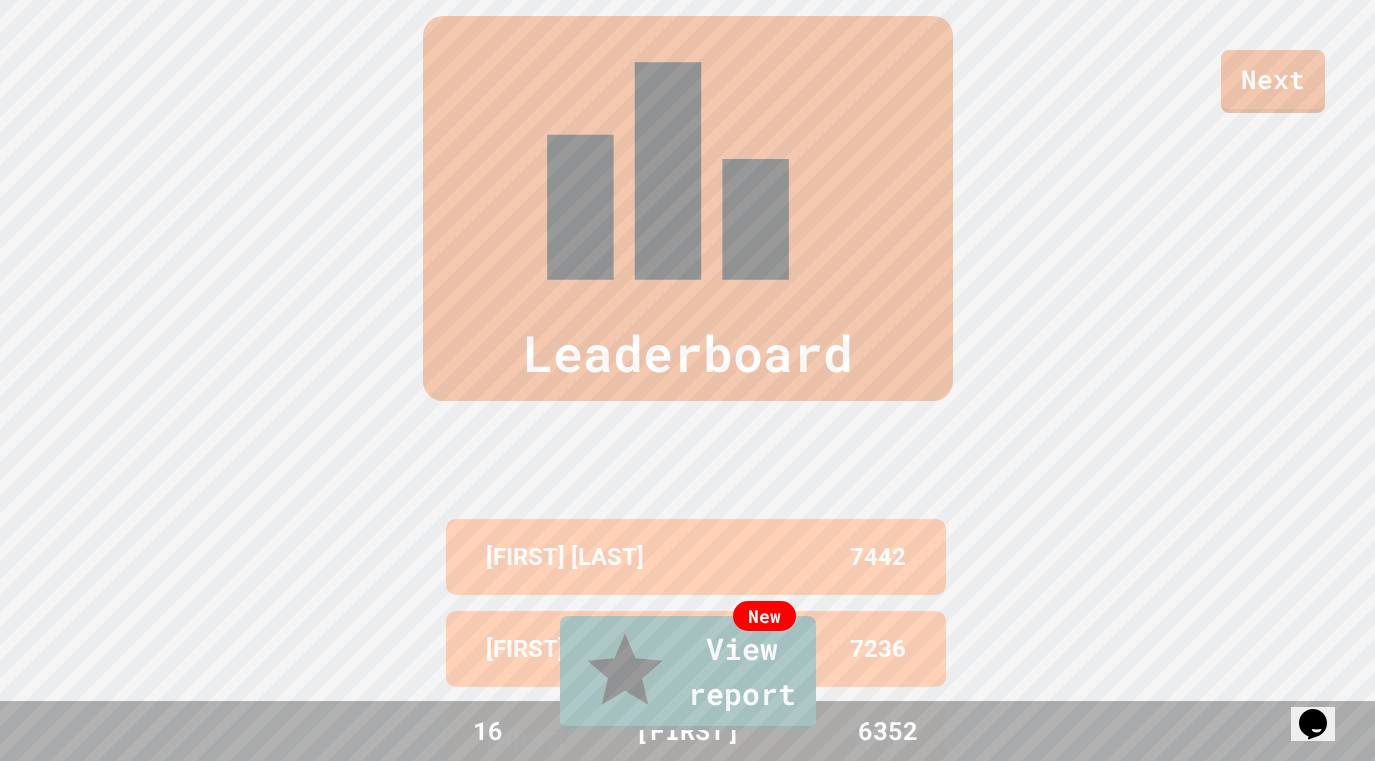 click on "Sign up!" at bounding box center [606, 1667] 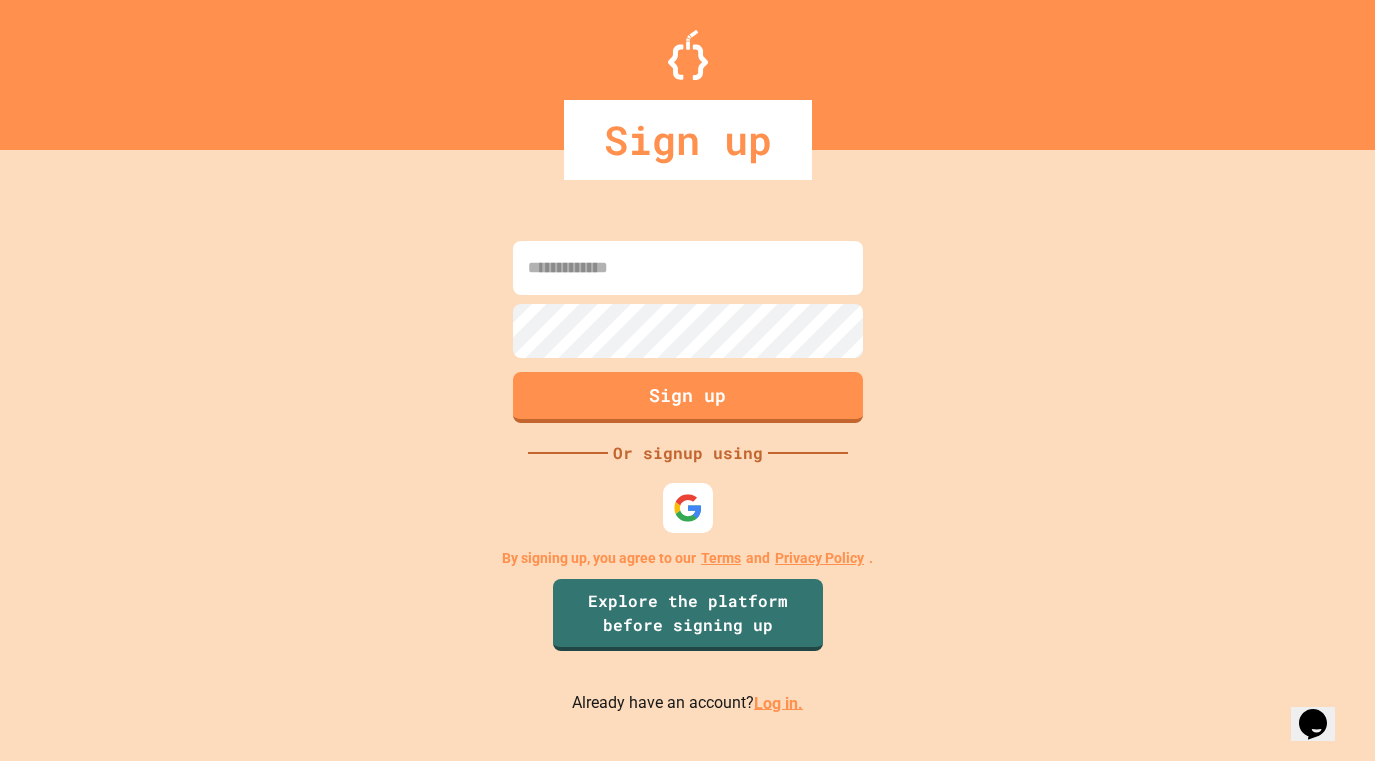 click at bounding box center [688, 268] 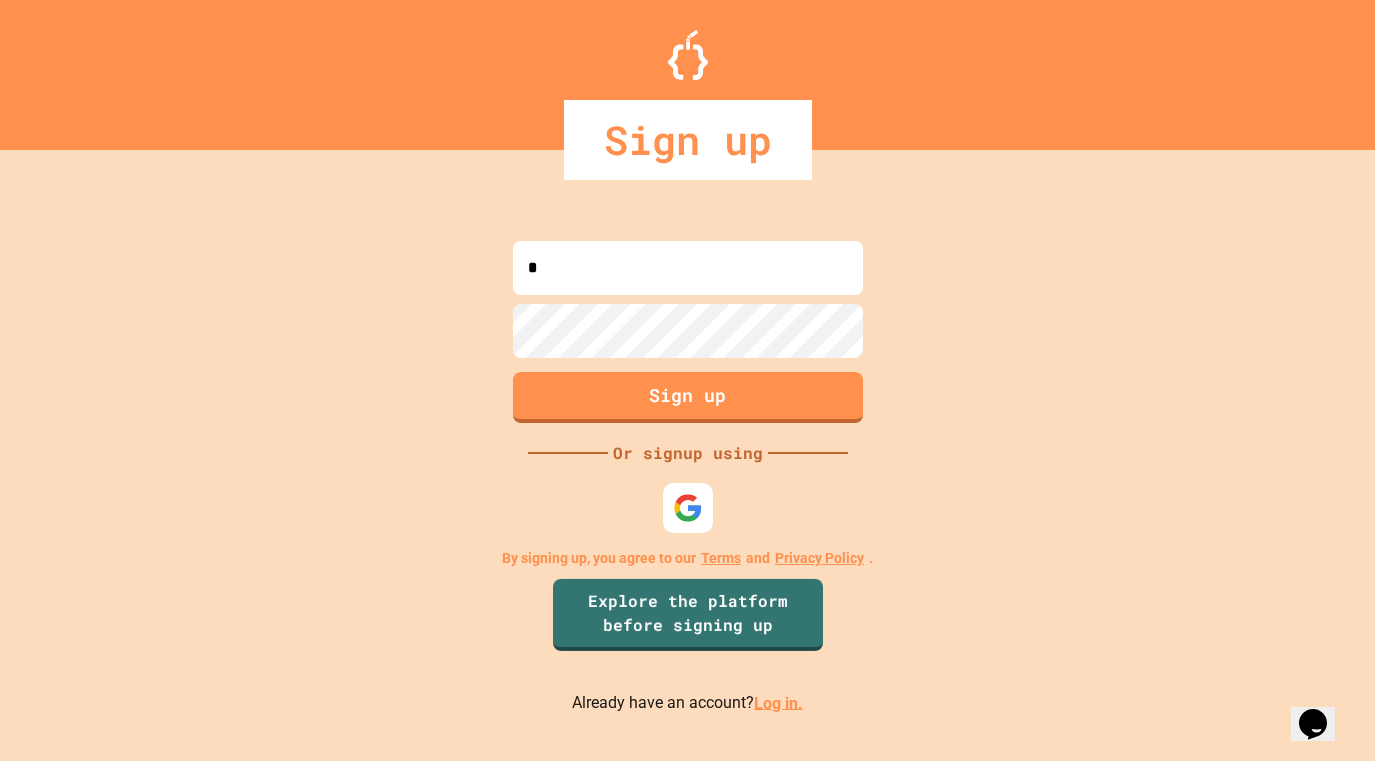 type on "*" 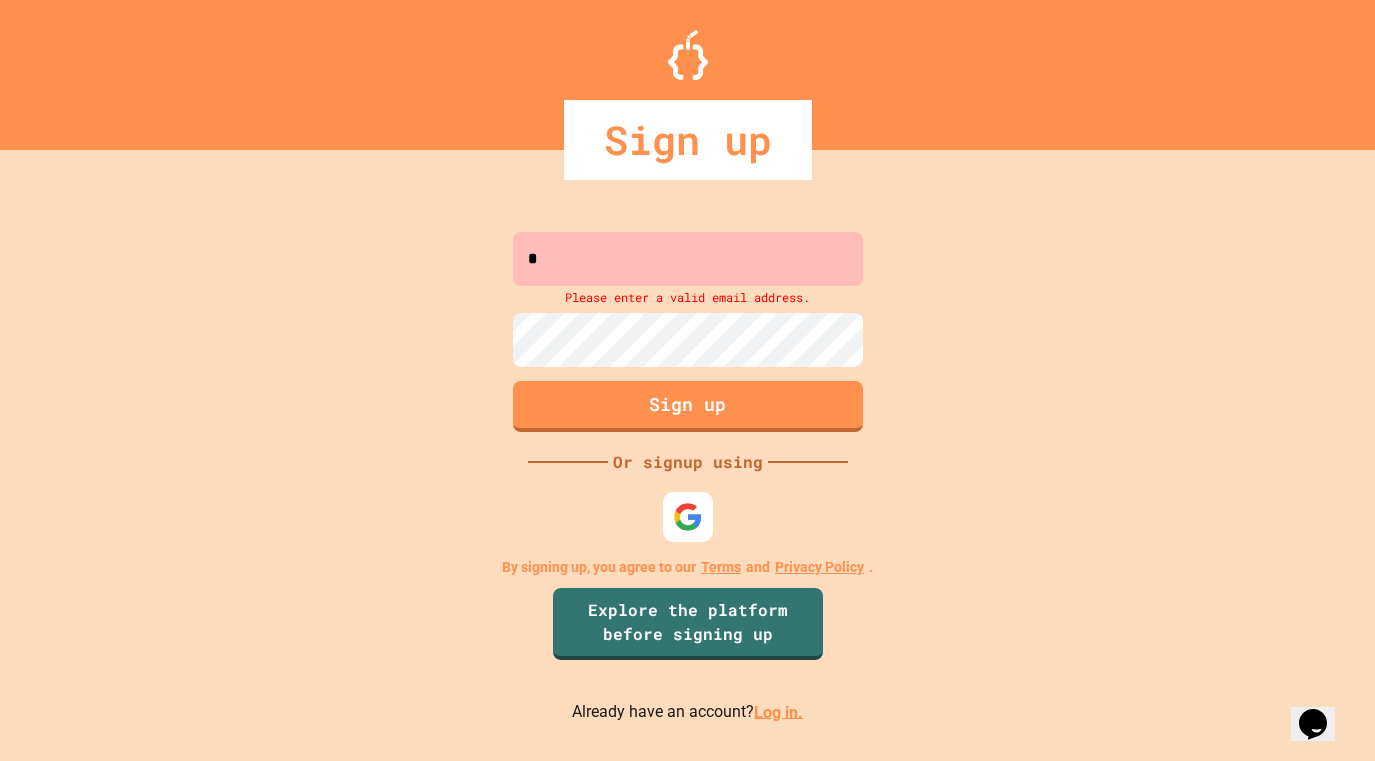 click on "Log in." at bounding box center (778, 711) 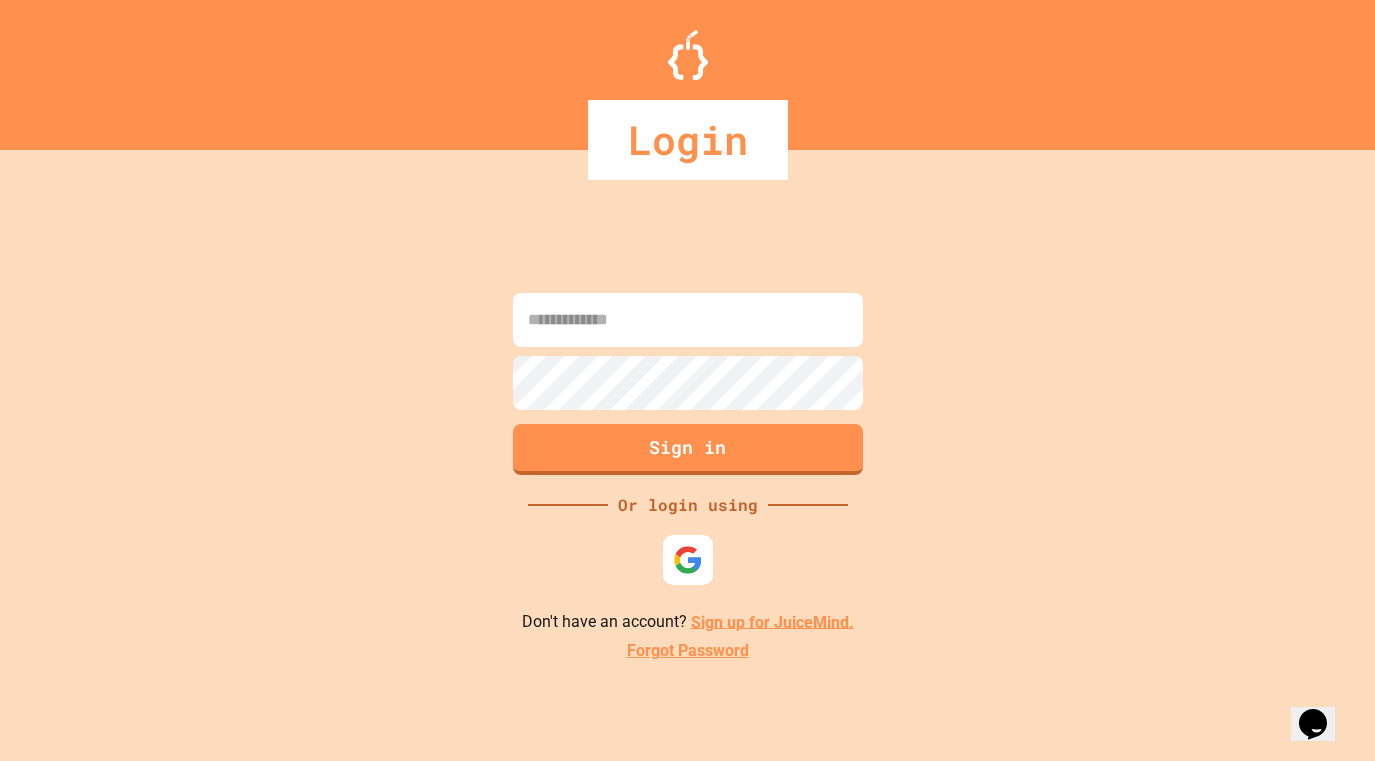click at bounding box center [688, 320] 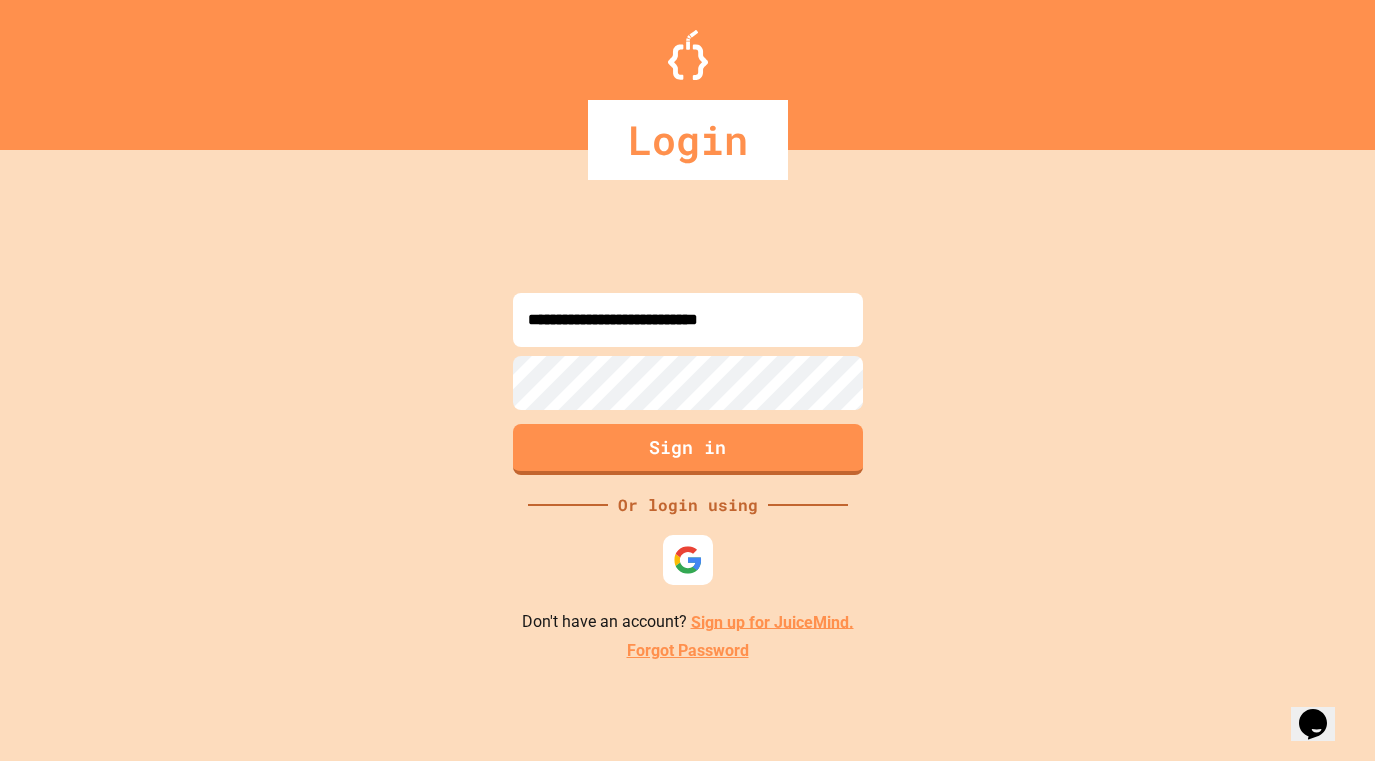 type on "**********" 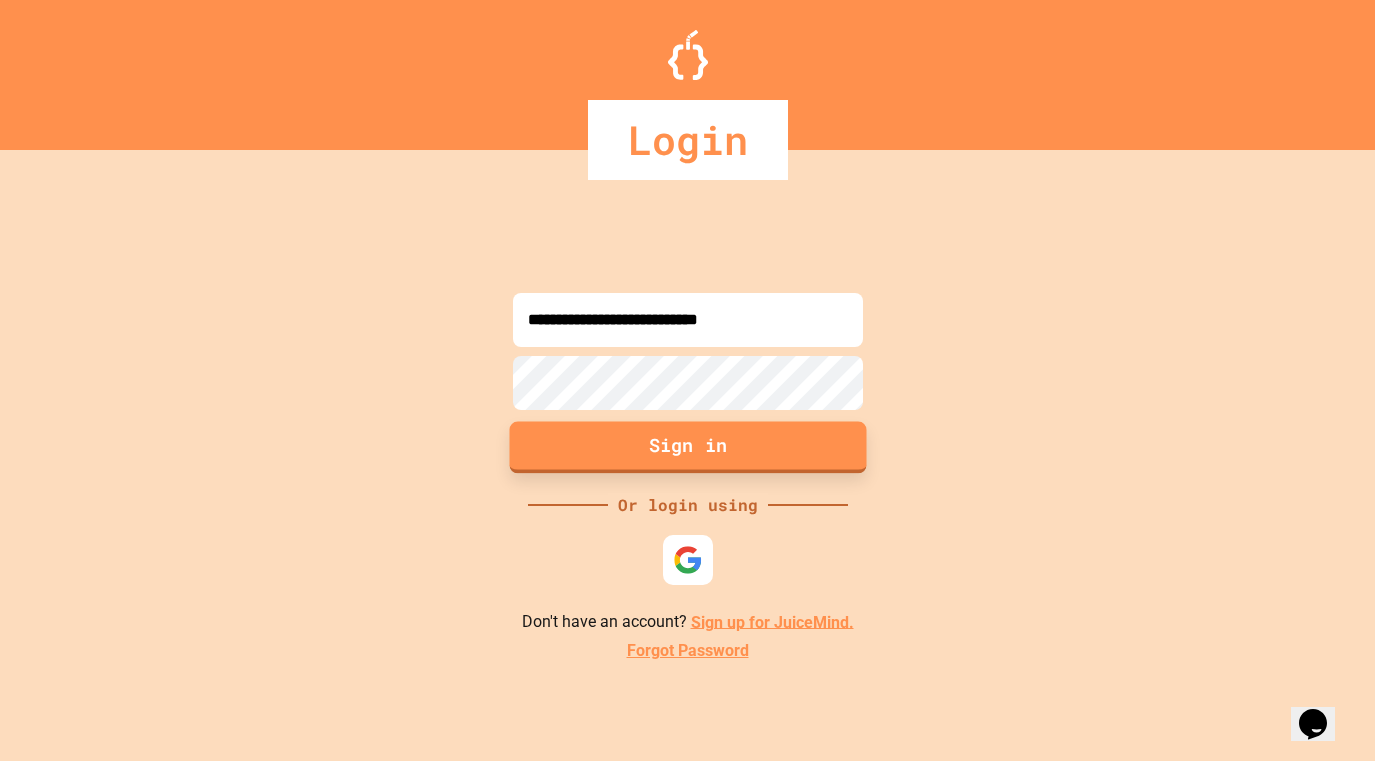 click on "Sign in" at bounding box center [687, 447] 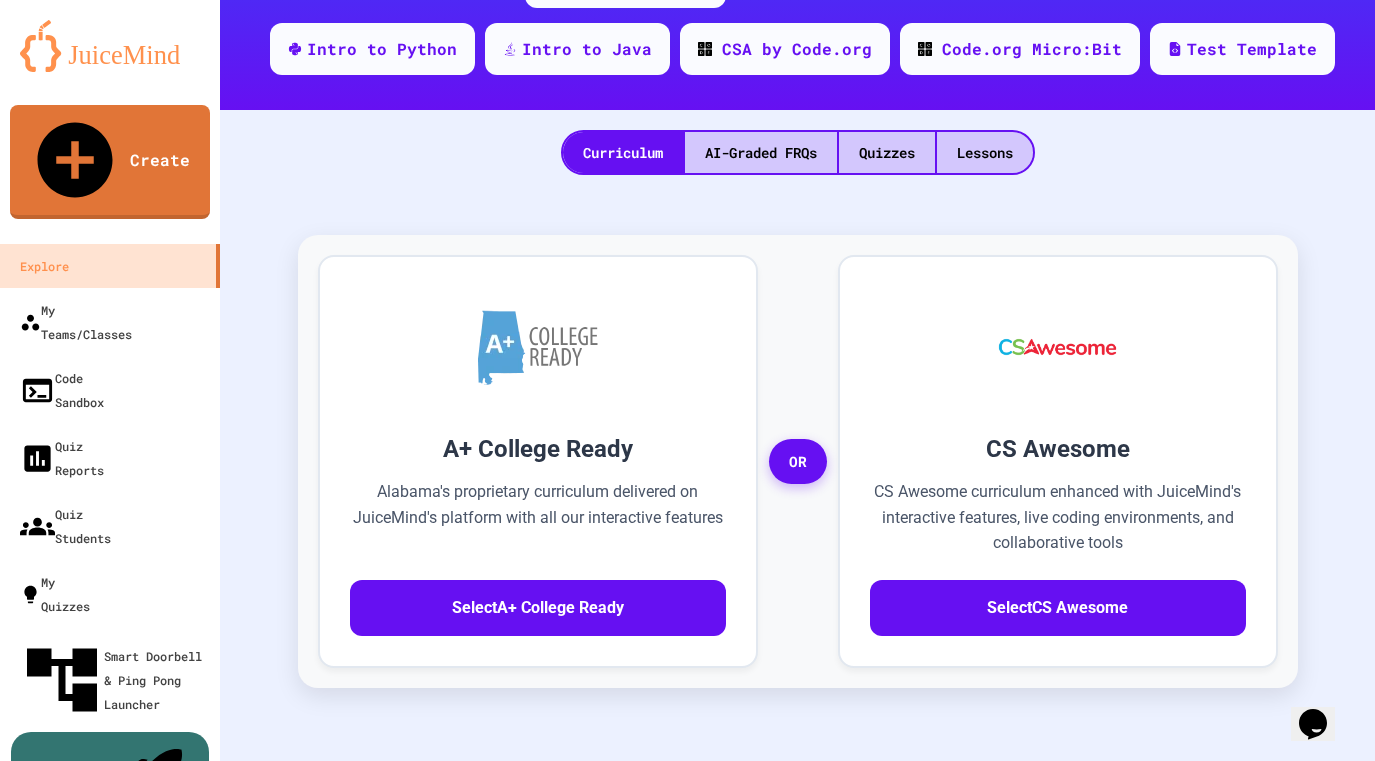 scroll, scrollTop: 381, scrollLeft: 0, axis: vertical 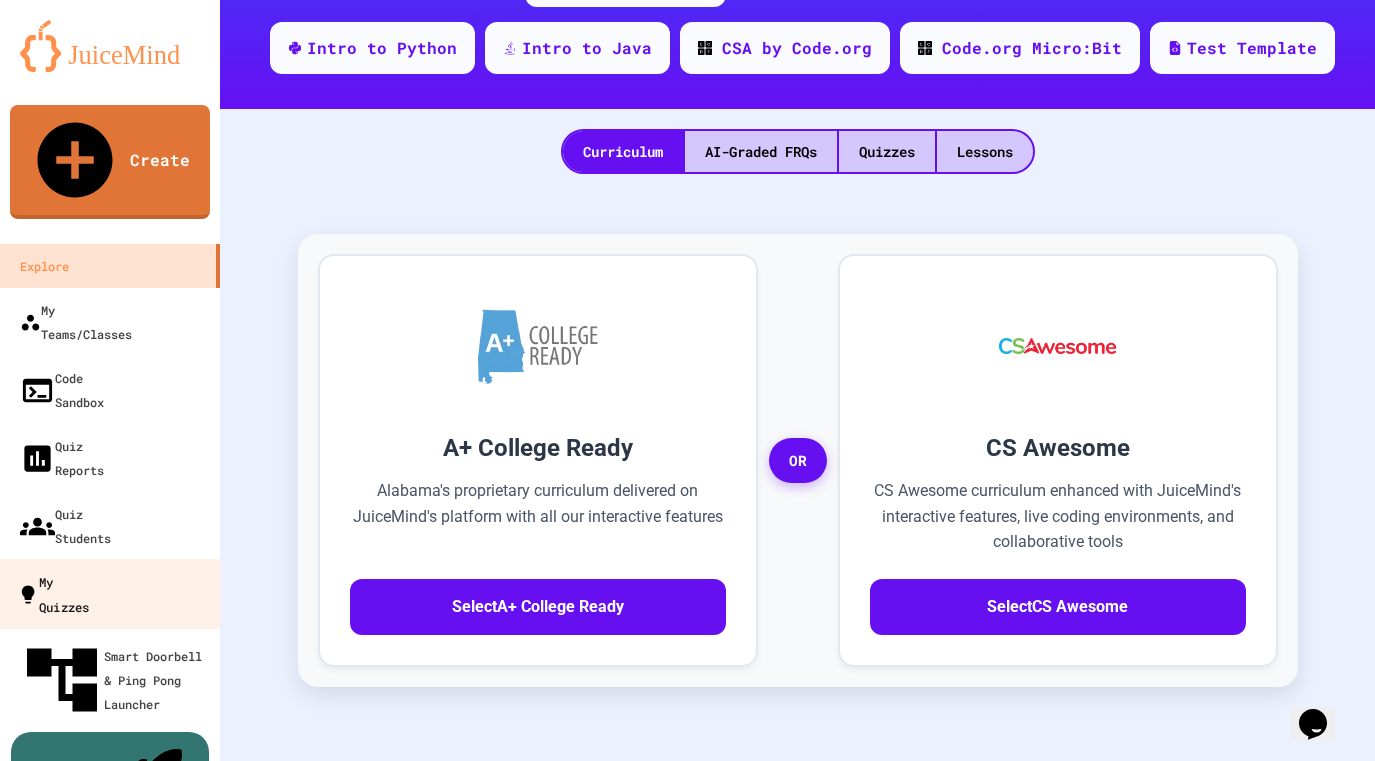 click on "My Quizzes" at bounding box center (53, 593) 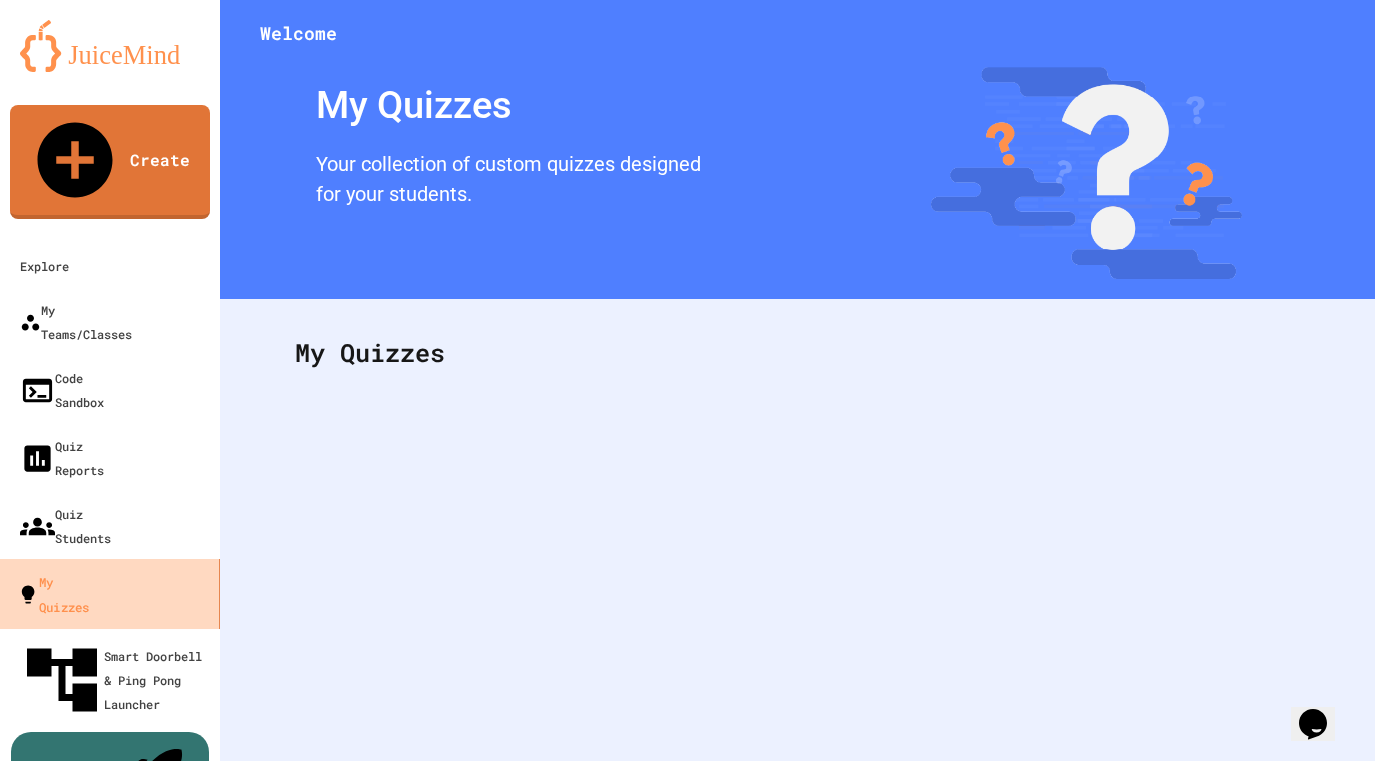 scroll, scrollTop: 0, scrollLeft: 0, axis: both 